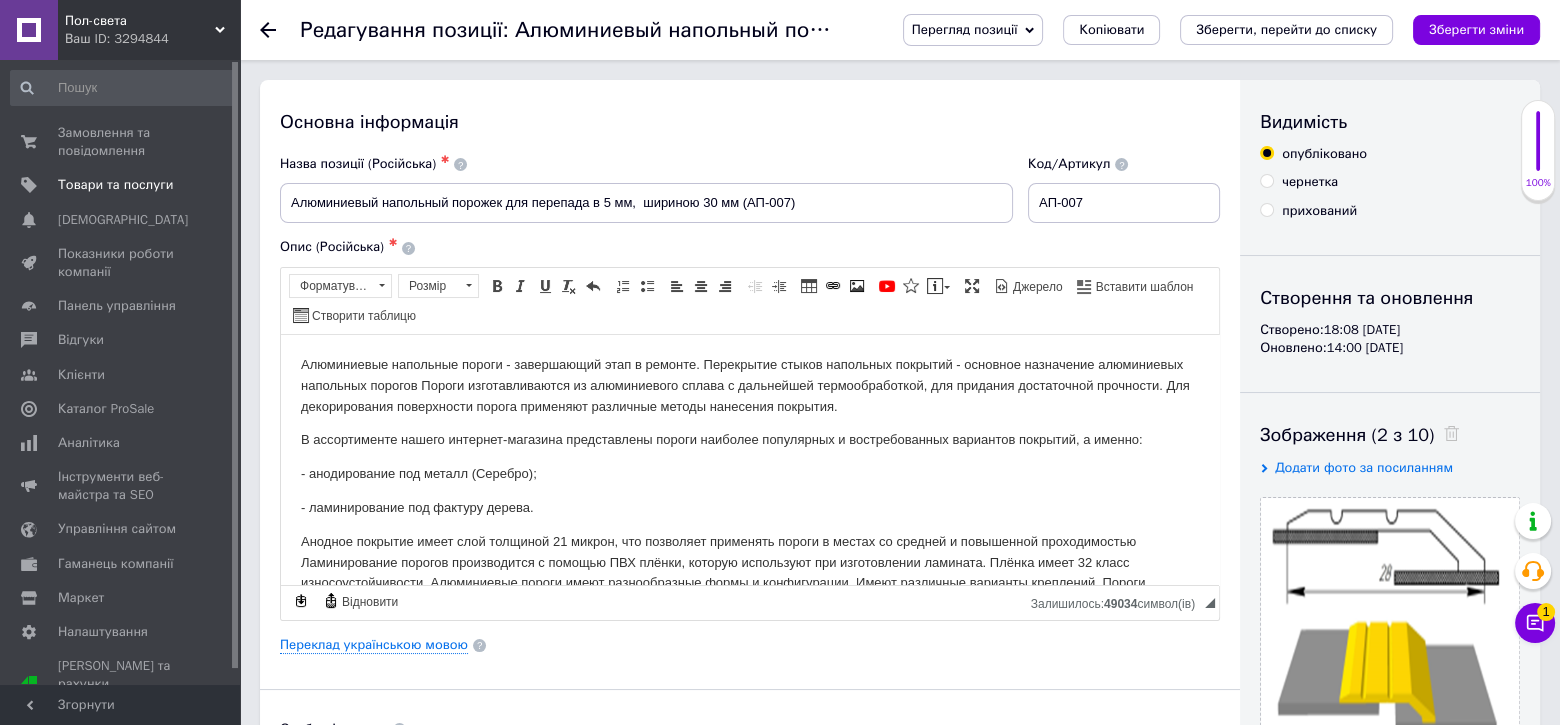 scroll, scrollTop: 0, scrollLeft: 0, axis: both 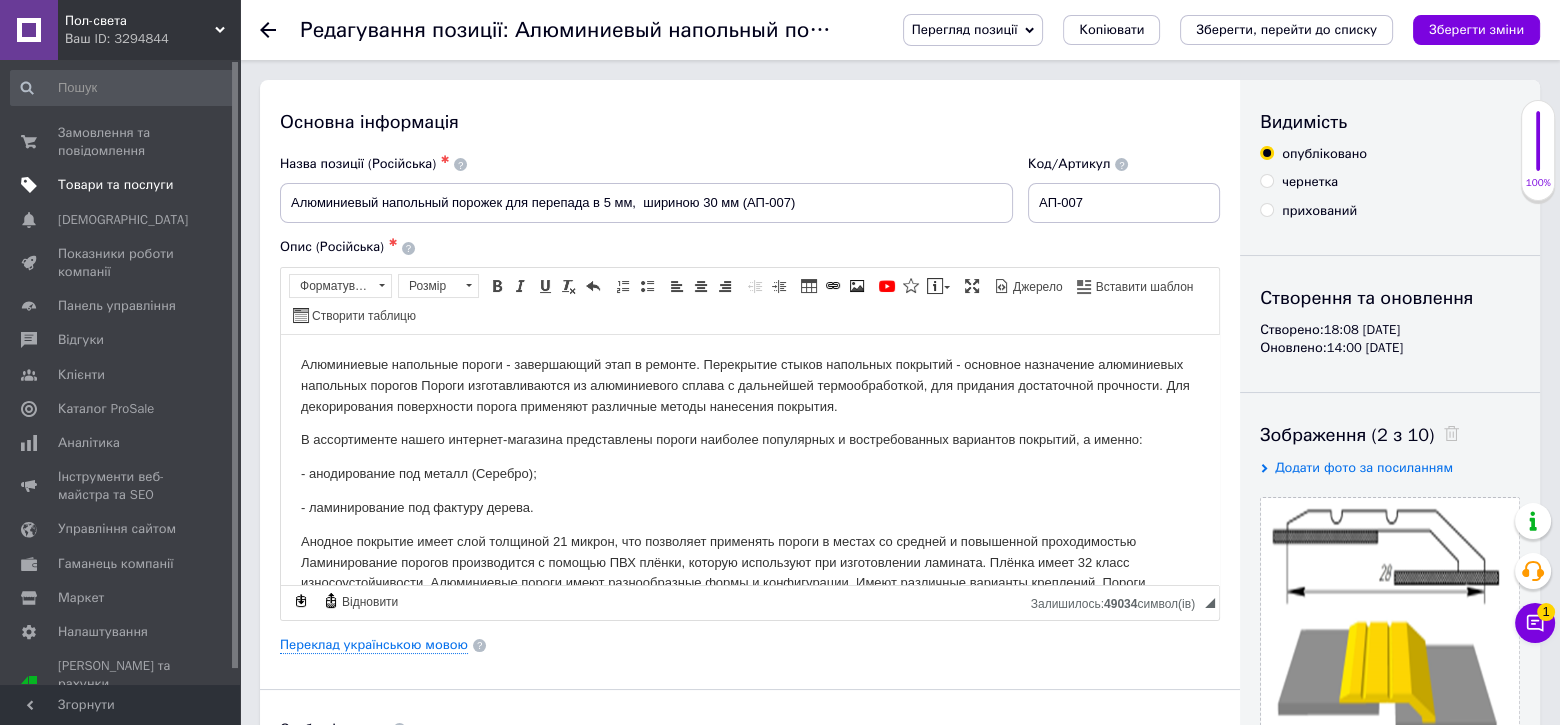 click on "Товари та послуги" at bounding box center (123, 185) 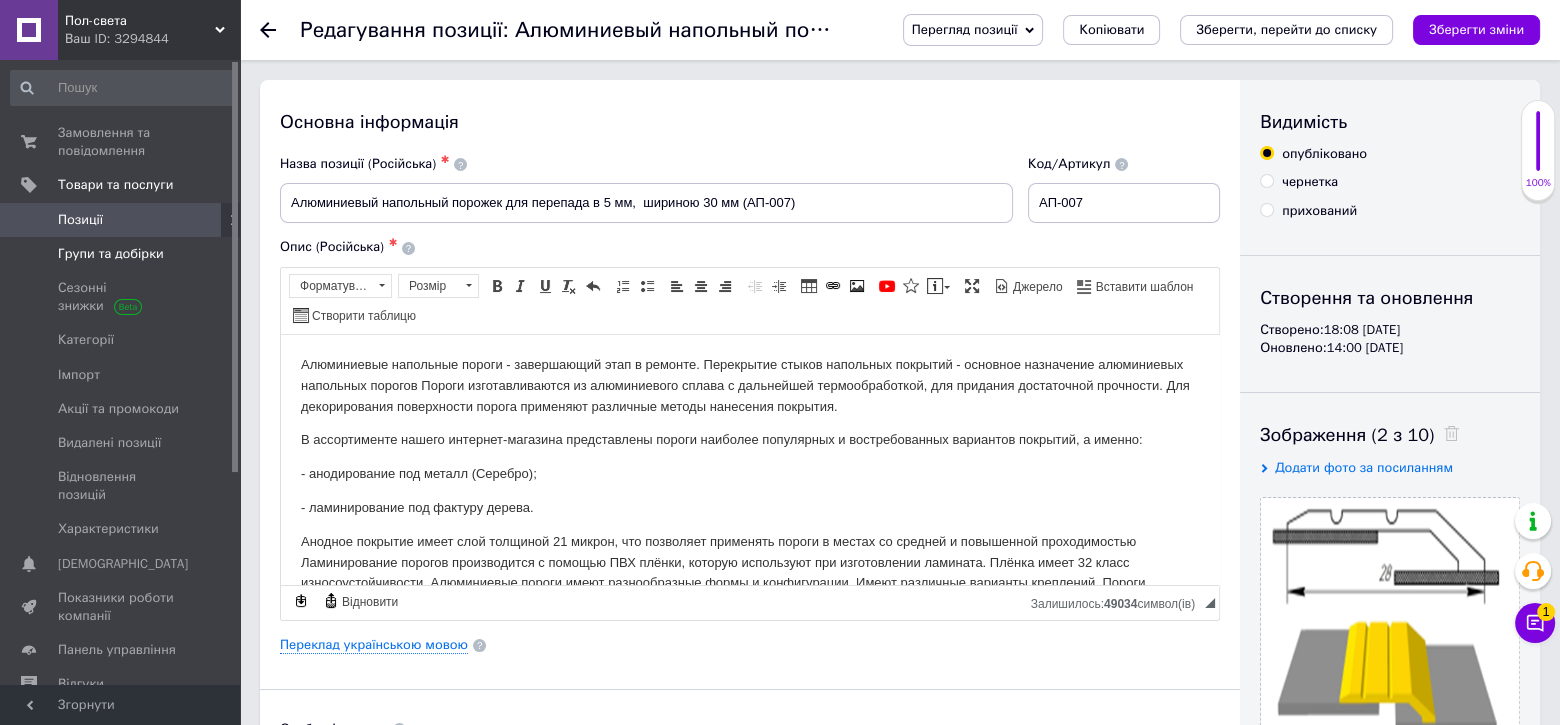 click on "Групи та добірки" at bounding box center (111, 254) 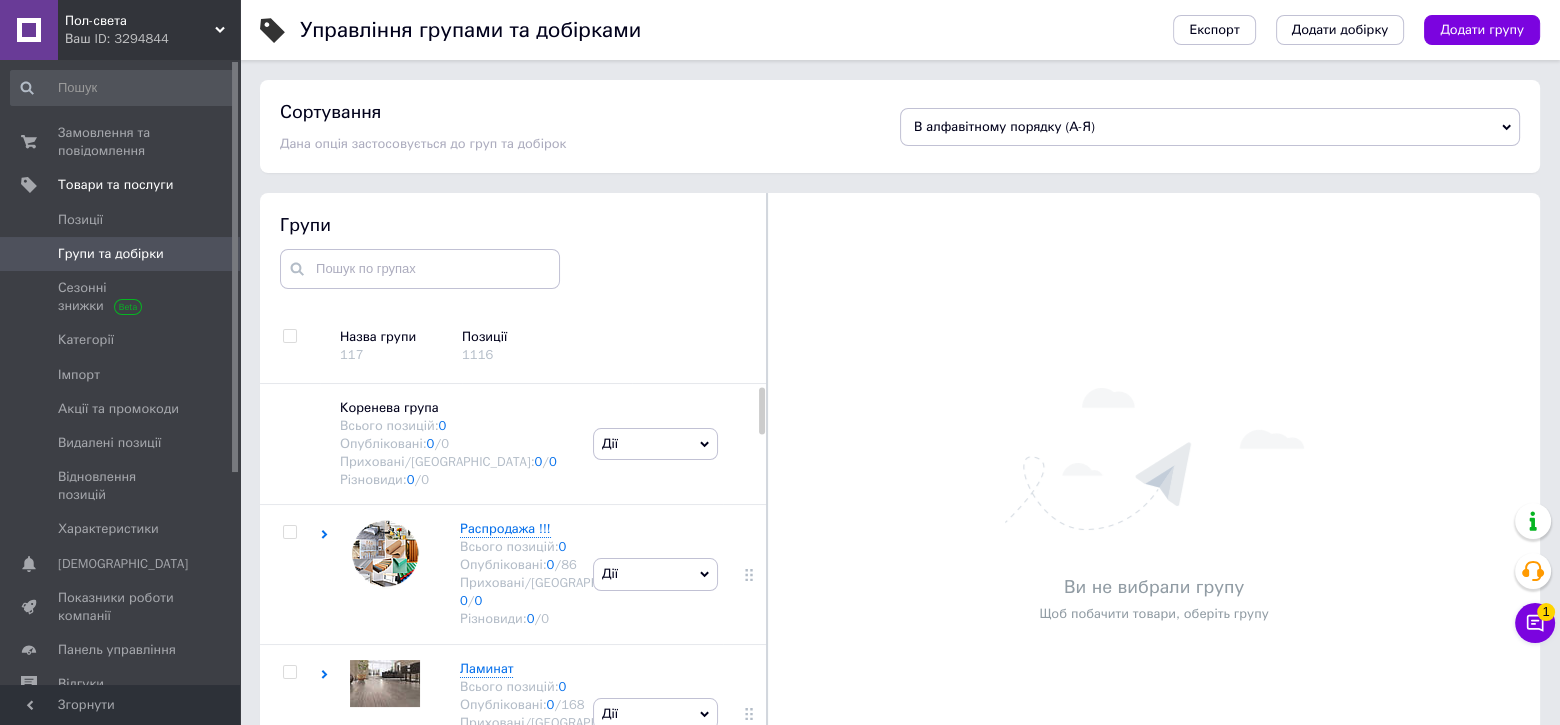 scroll, scrollTop: 113, scrollLeft: 0, axis: vertical 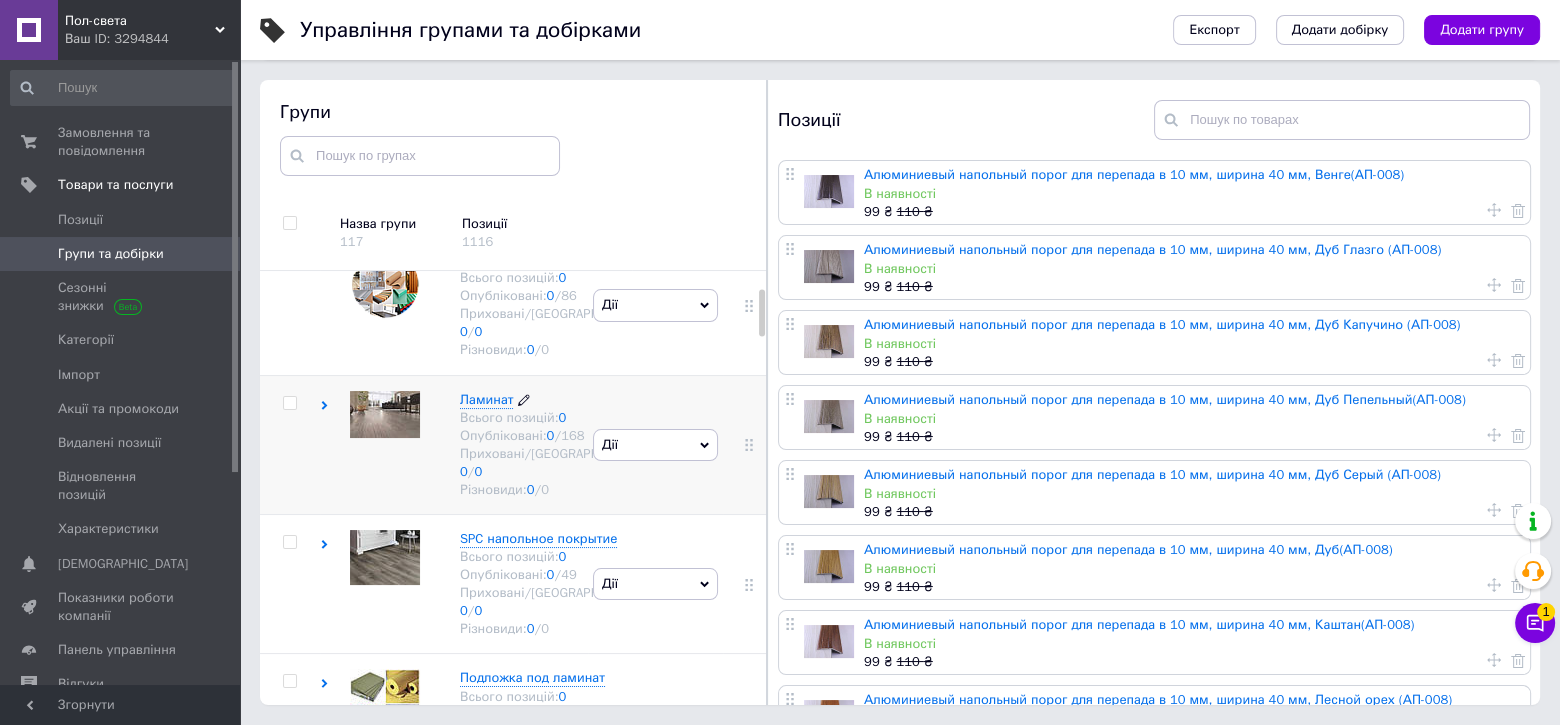 click on "Ламинат" at bounding box center [486, 399] 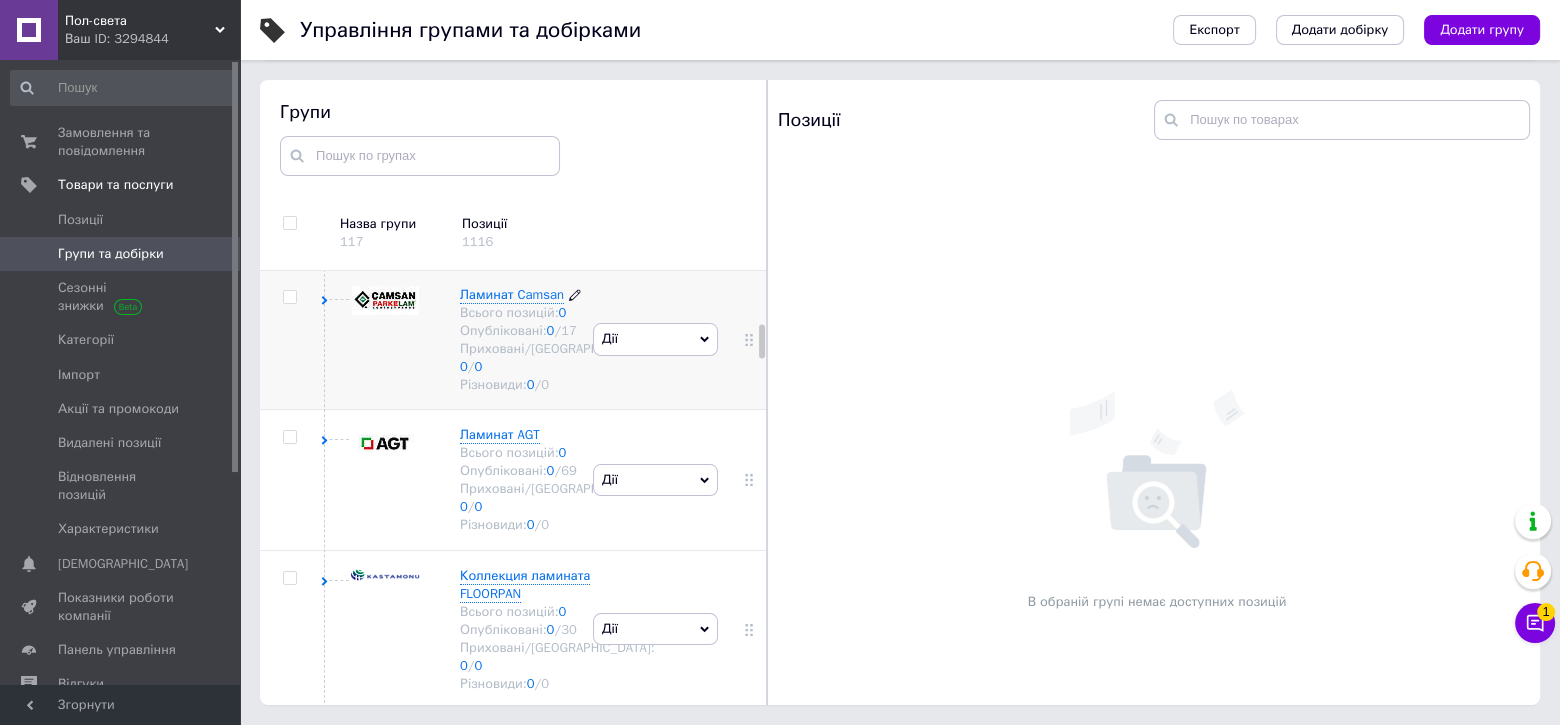scroll, scrollTop: 756, scrollLeft: 0, axis: vertical 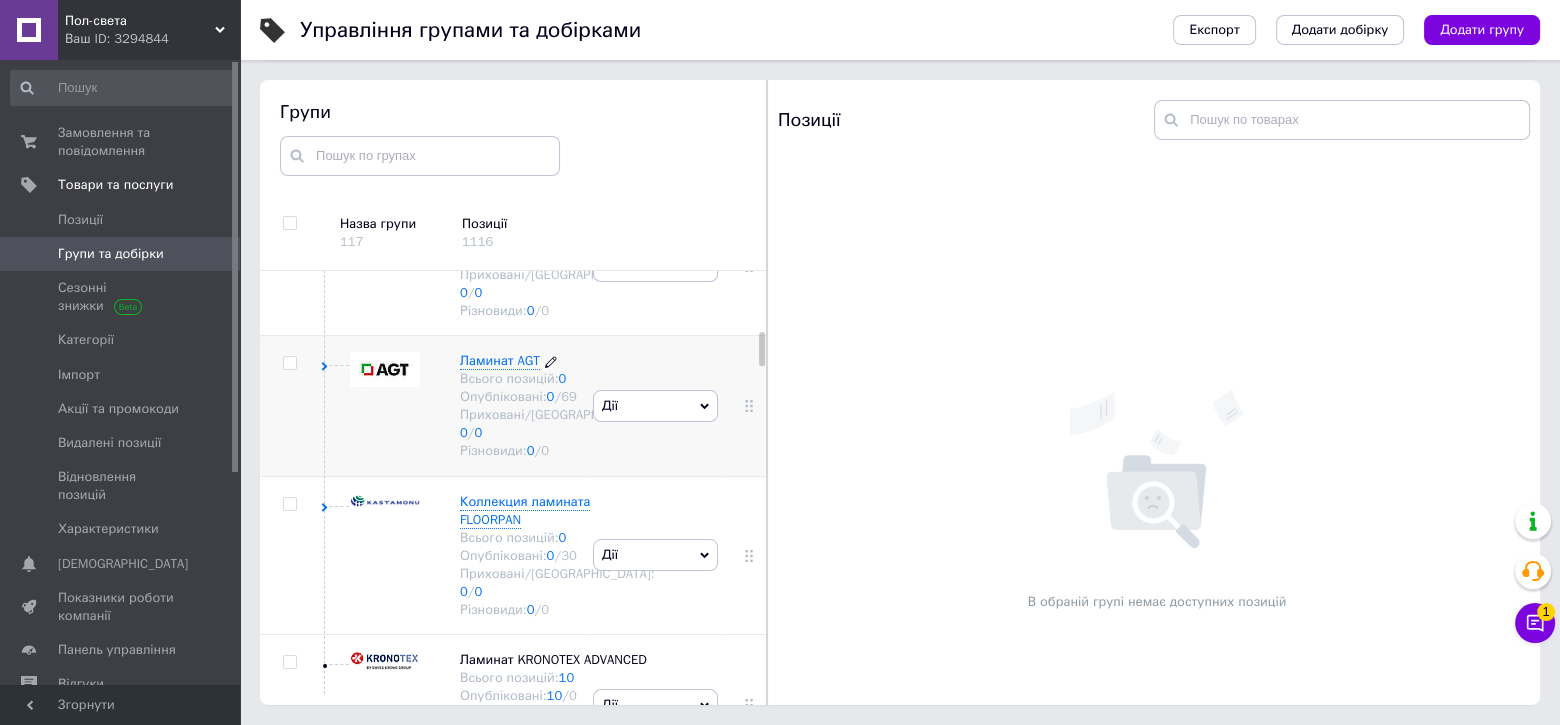click on "Ламинат AGT" at bounding box center [500, 360] 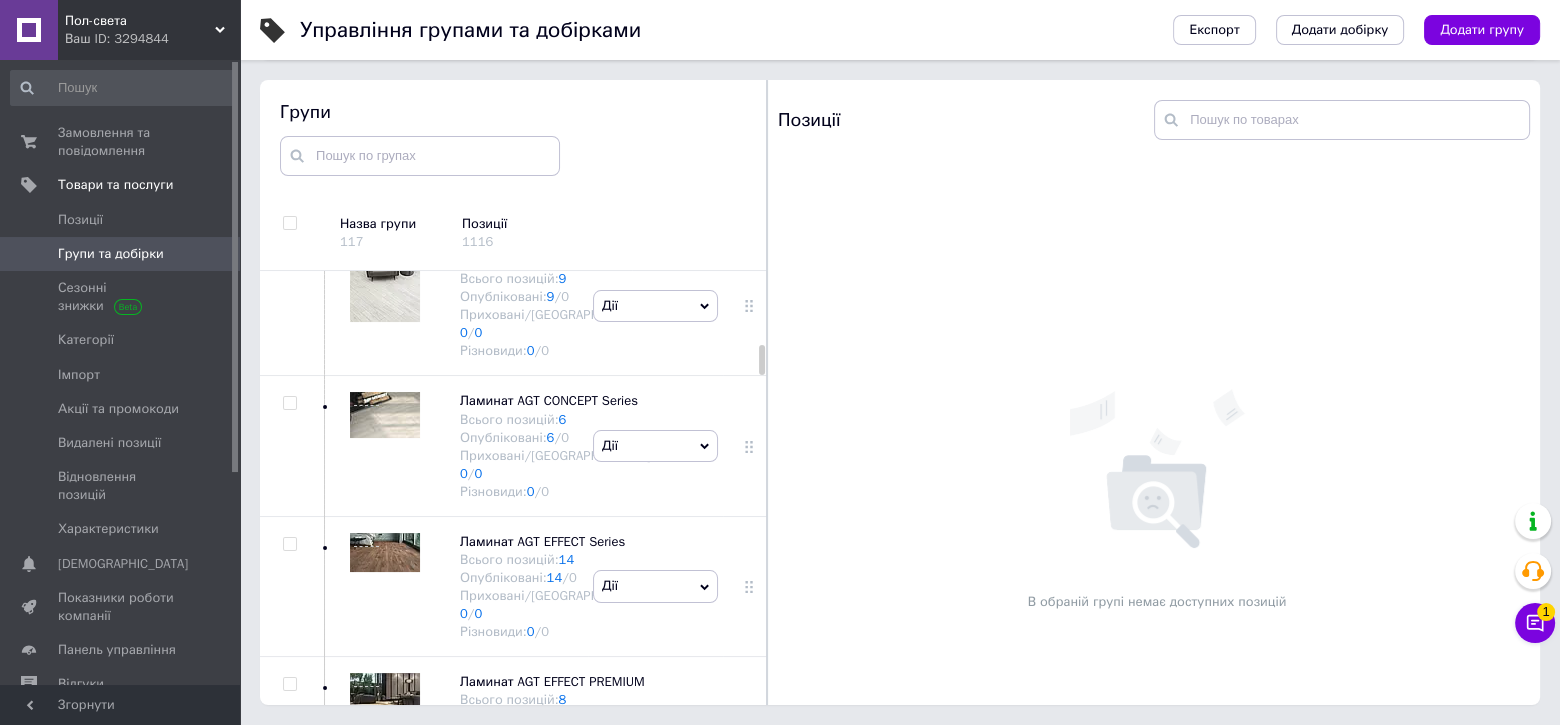 scroll, scrollTop: 1156, scrollLeft: 0, axis: vertical 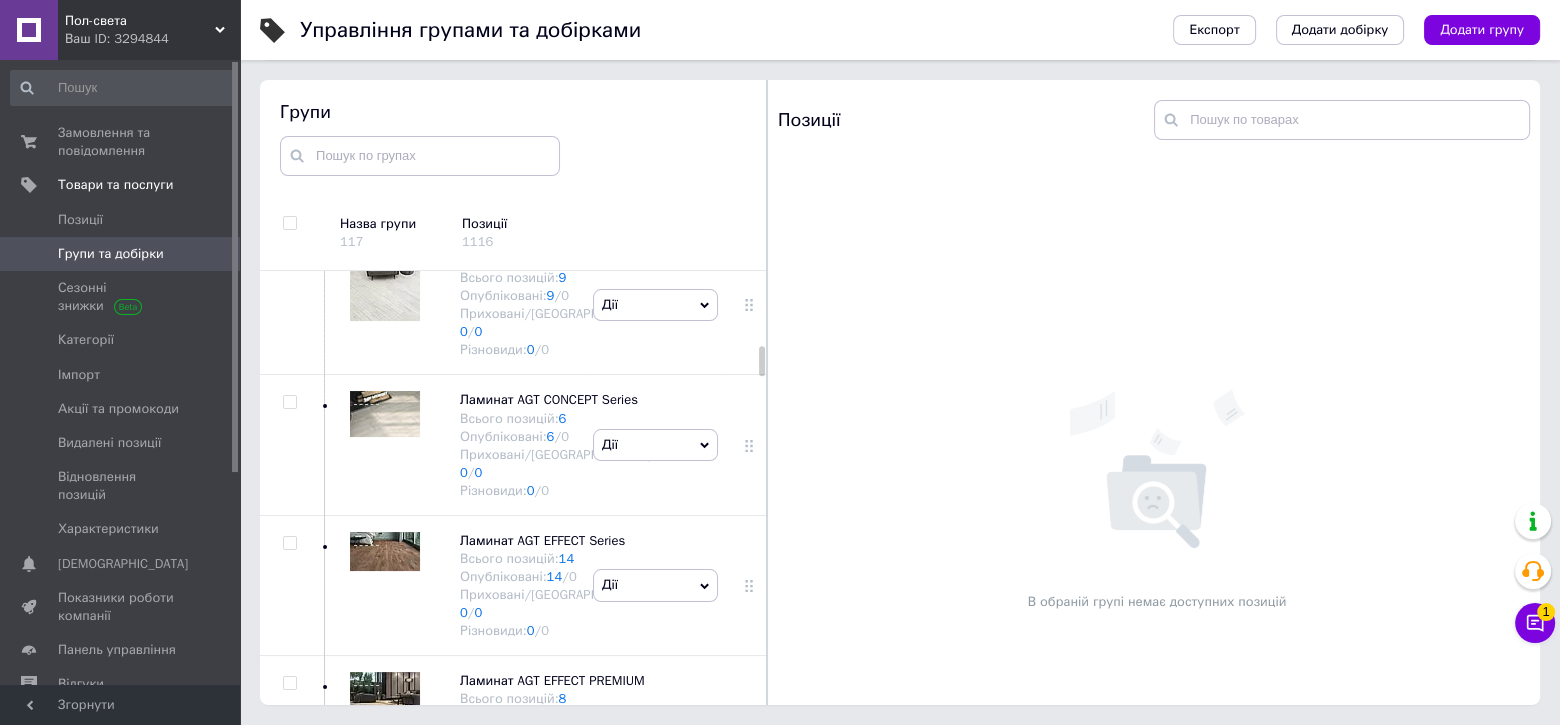 click on "Пол-света" at bounding box center (140, 21) 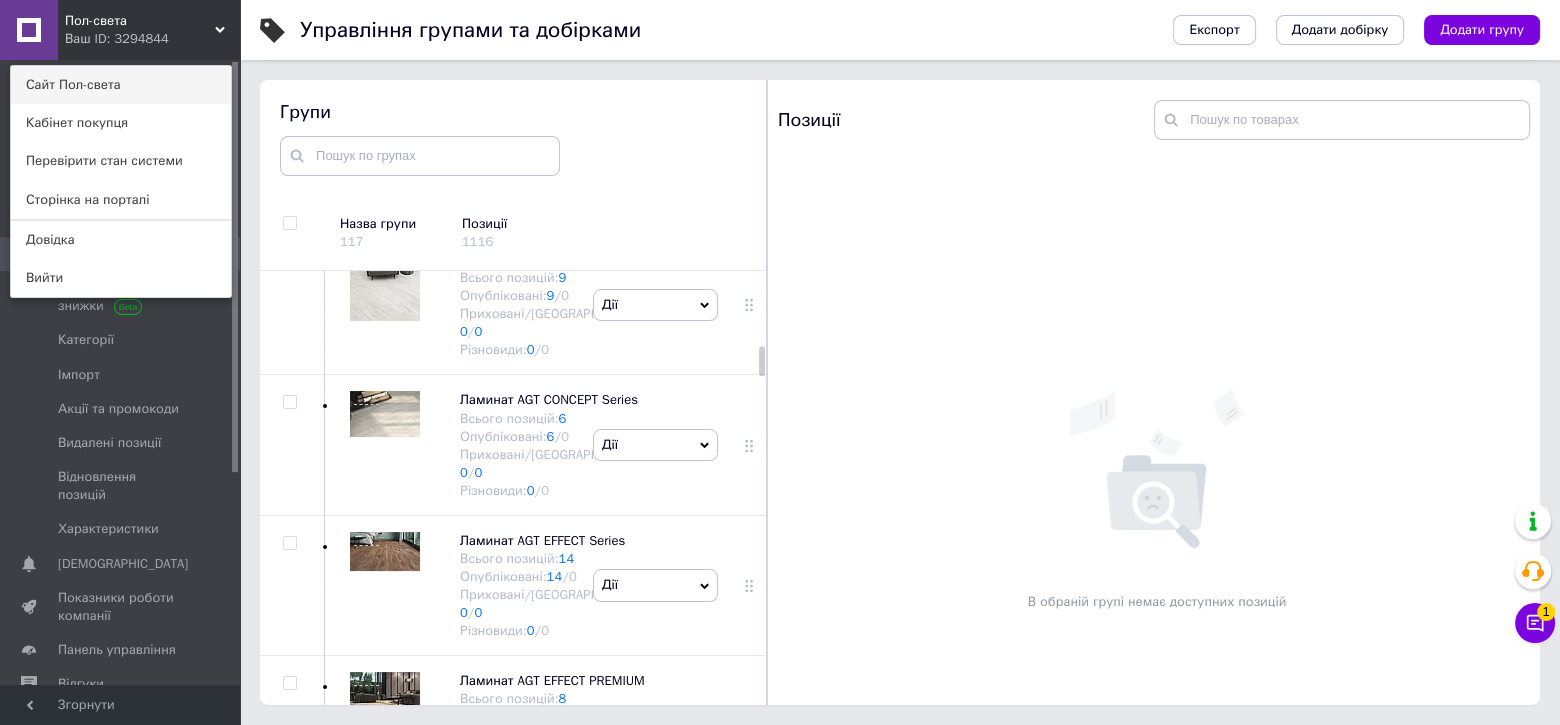 click on "Сайт Пол-света" at bounding box center [121, 85] 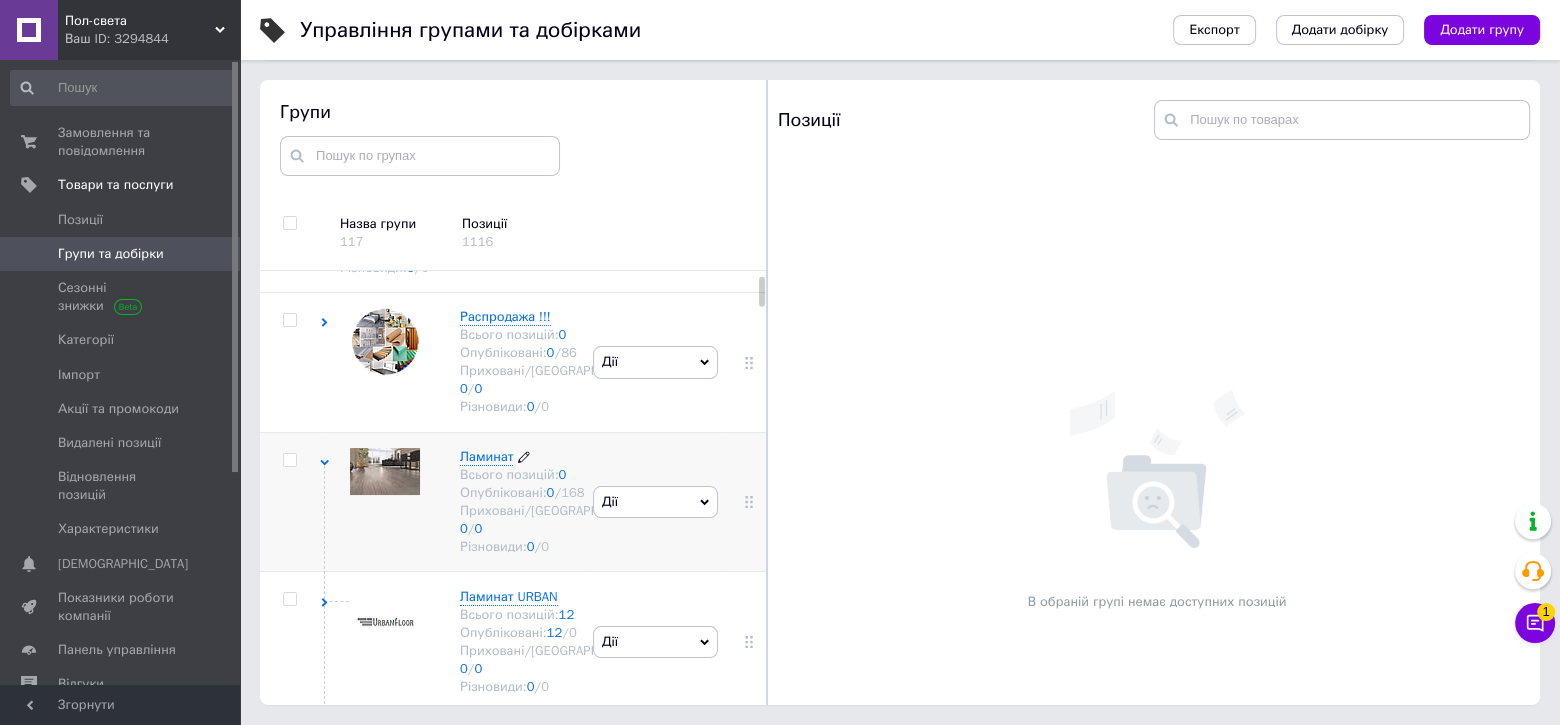 scroll, scrollTop: 56, scrollLeft: 0, axis: vertical 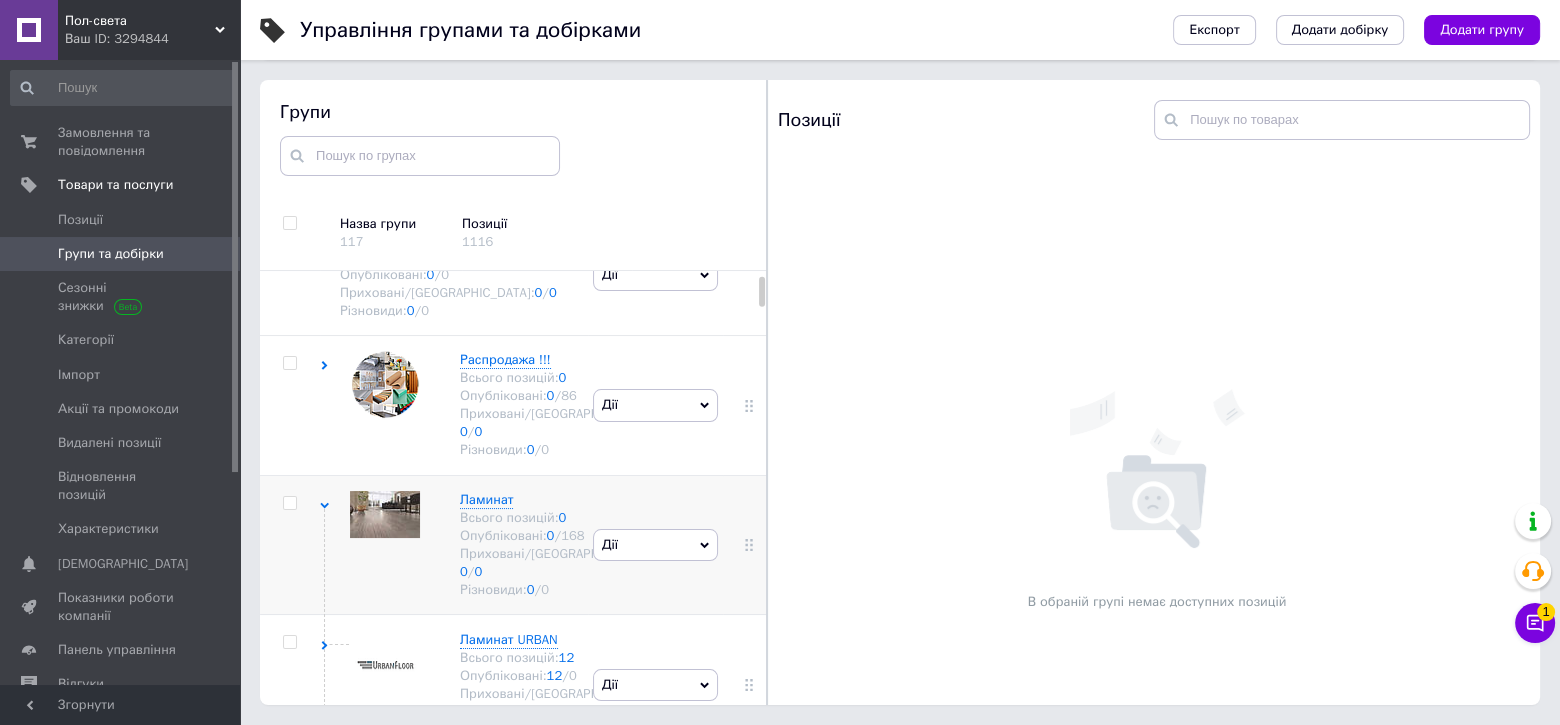 click on "Ламинат Всього позицій:  0 Опубліковані:  0  /  168 Приховані/Видалені:  0  /  0 Різновиди:  0  /  0" at bounding box center (454, 544) 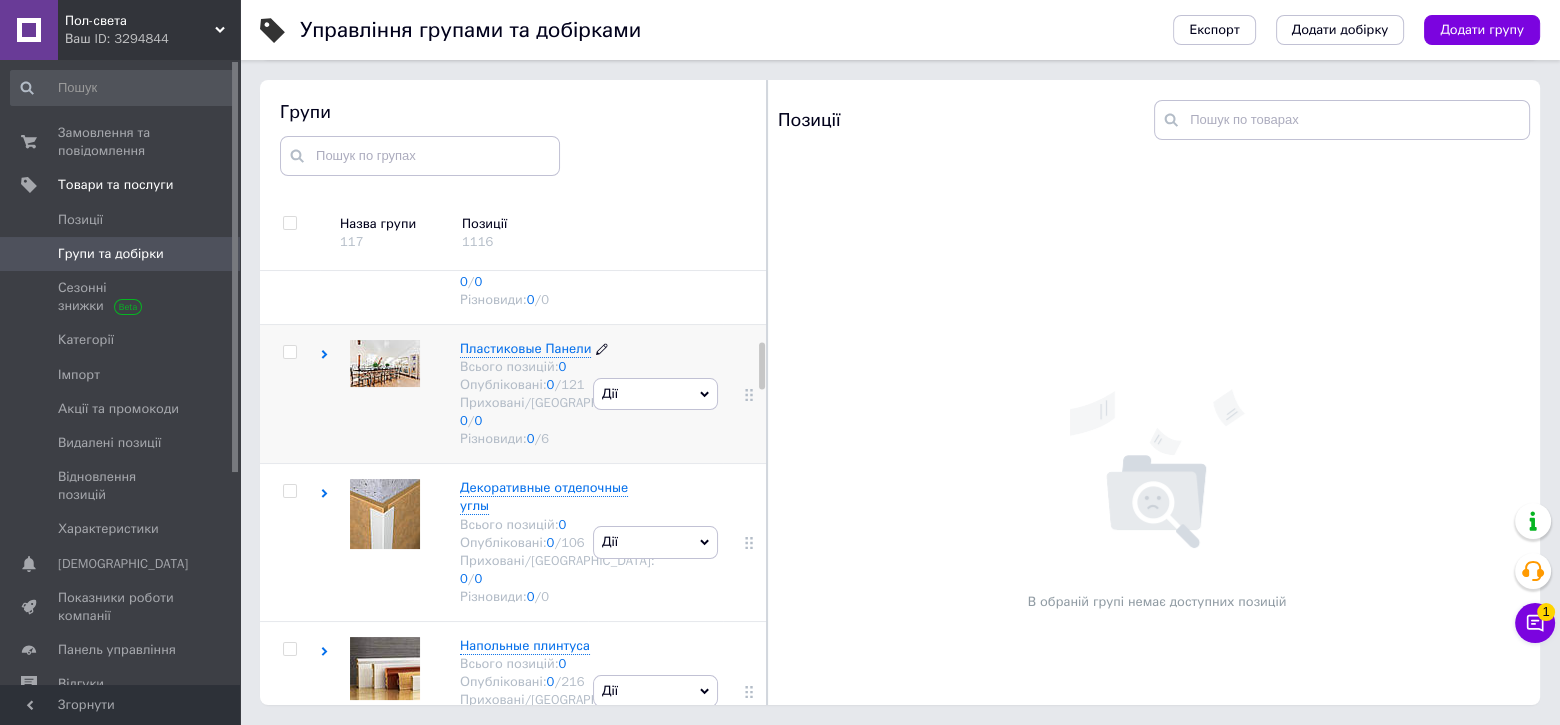 scroll, scrollTop: 656, scrollLeft: 0, axis: vertical 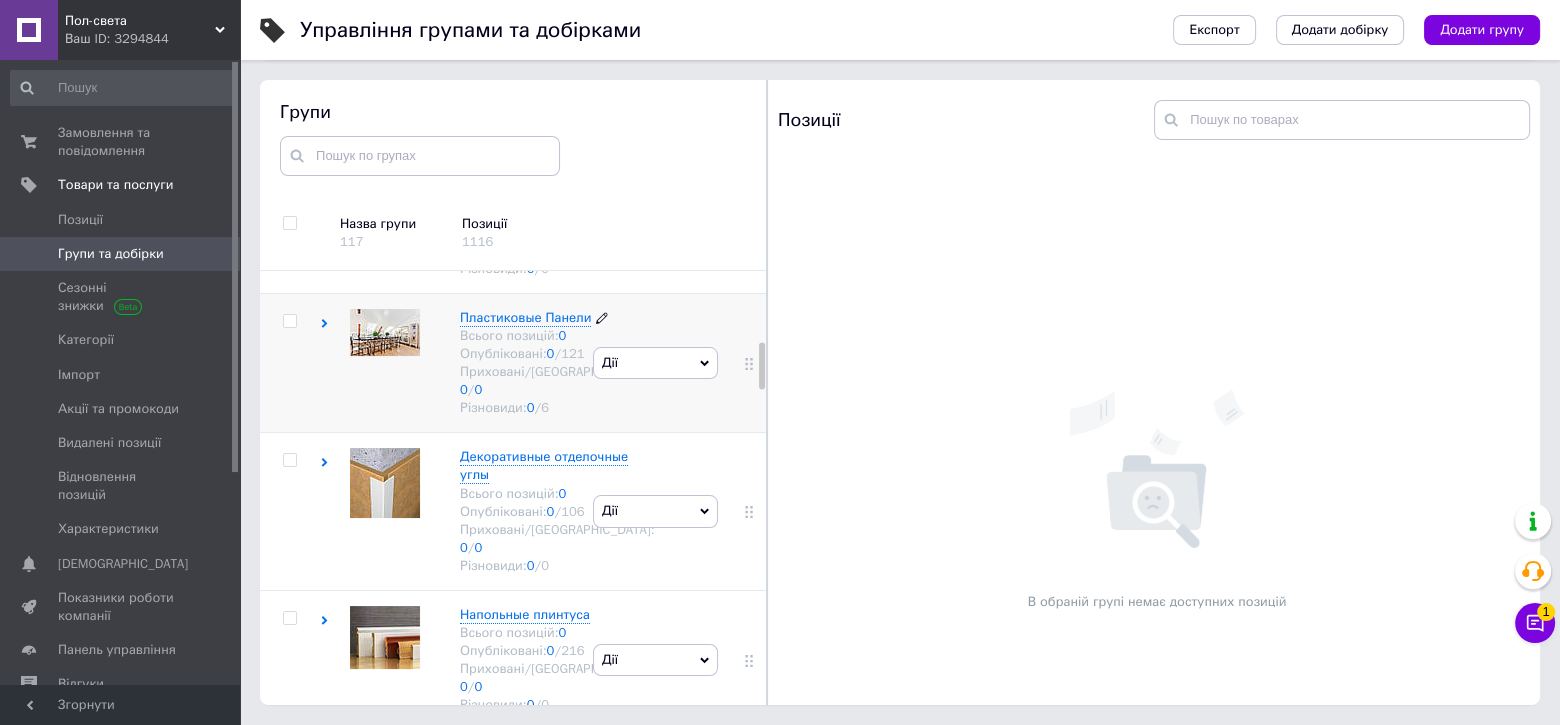 click on "Пластиковые Панели" at bounding box center [525, 317] 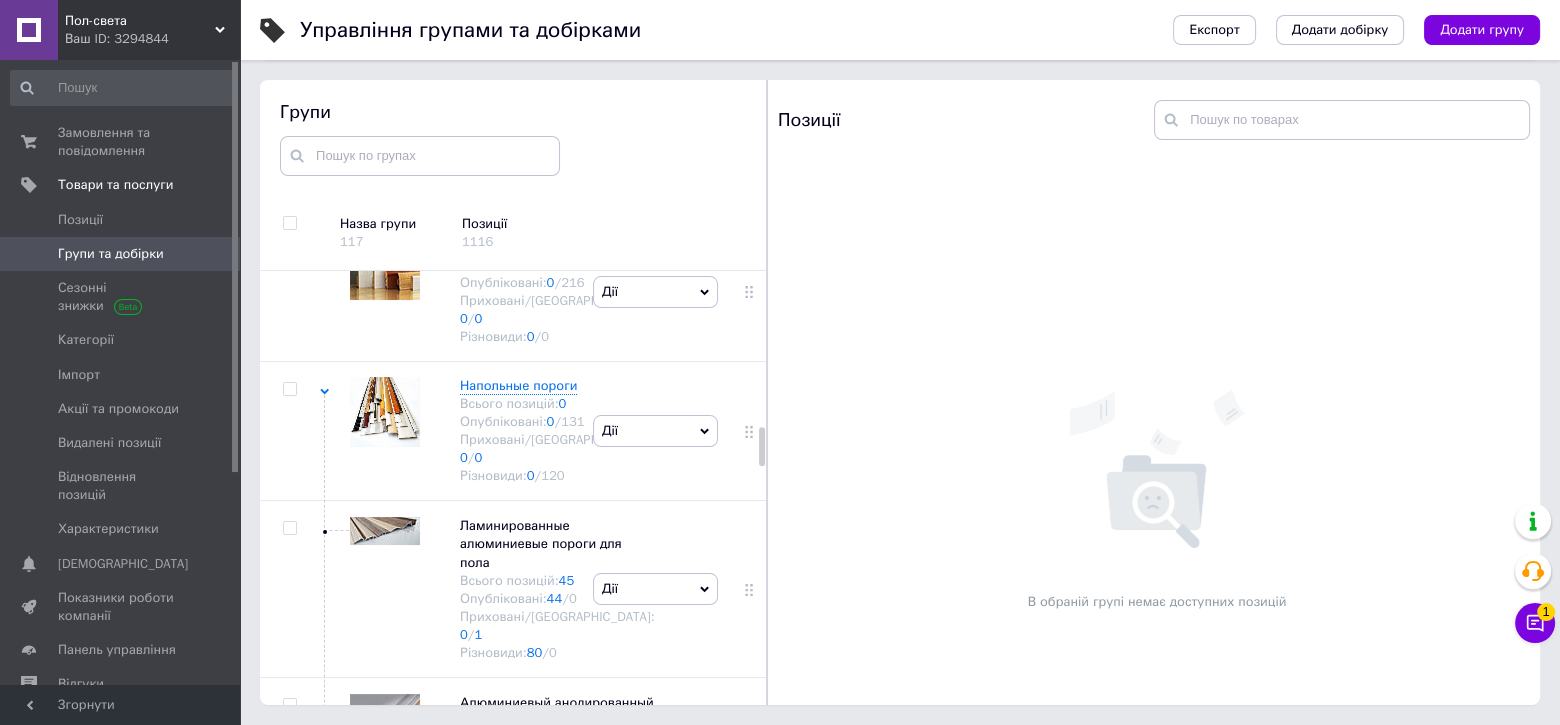 scroll, scrollTop: 1600, scrollLeft: 0, axis: vertical 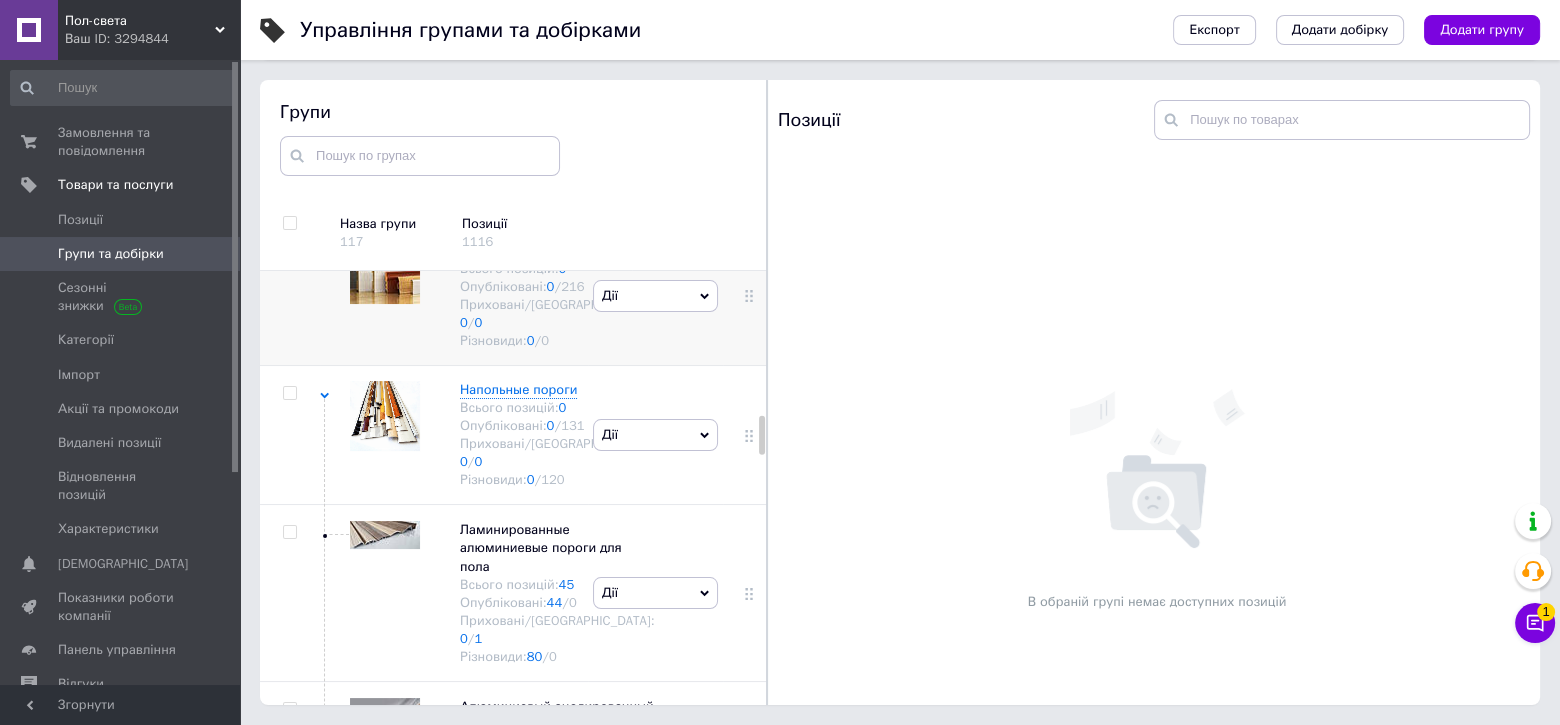 click on "Напольные плинтуса" at bounding box center [525, 249] 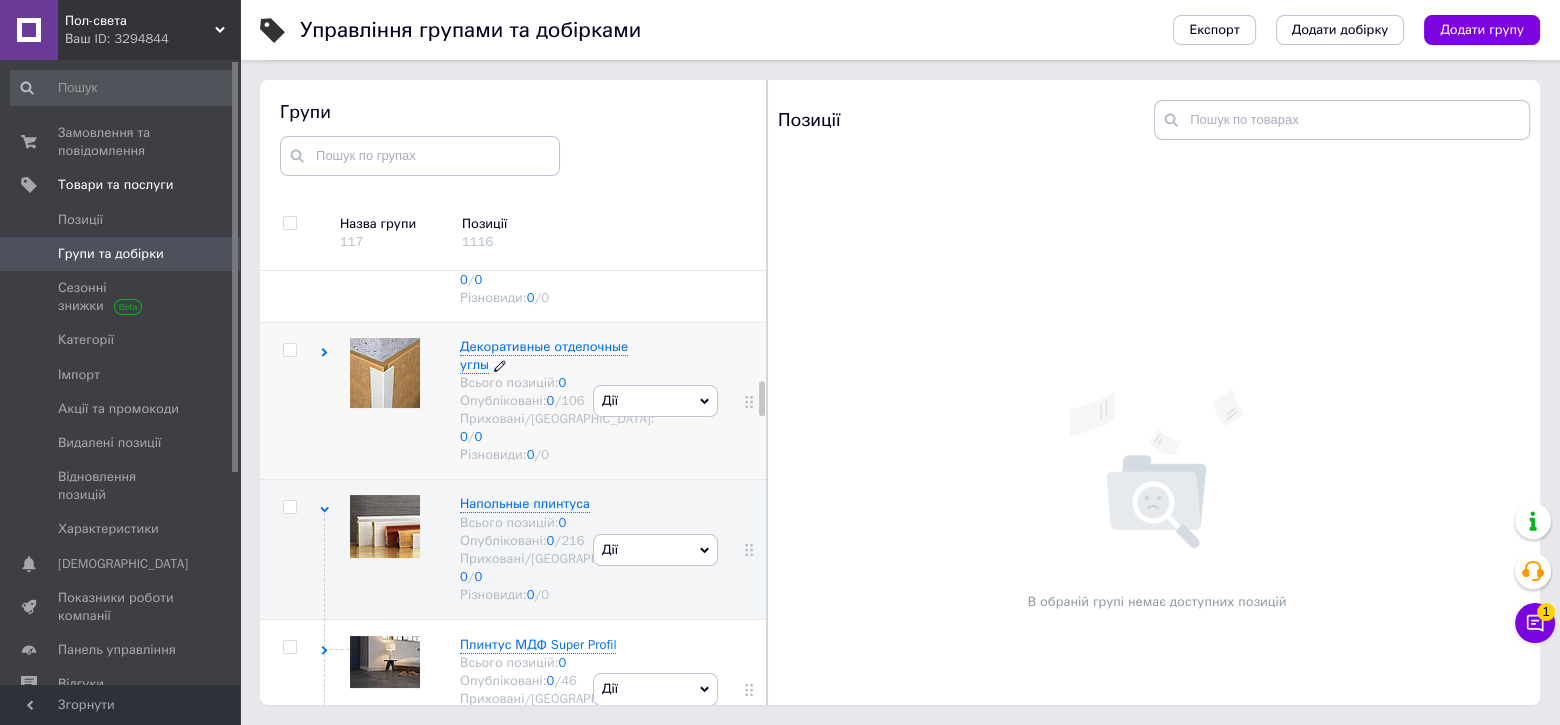 scroll, scrollTop: 1300, scrollLeft: 0, axis: vertical 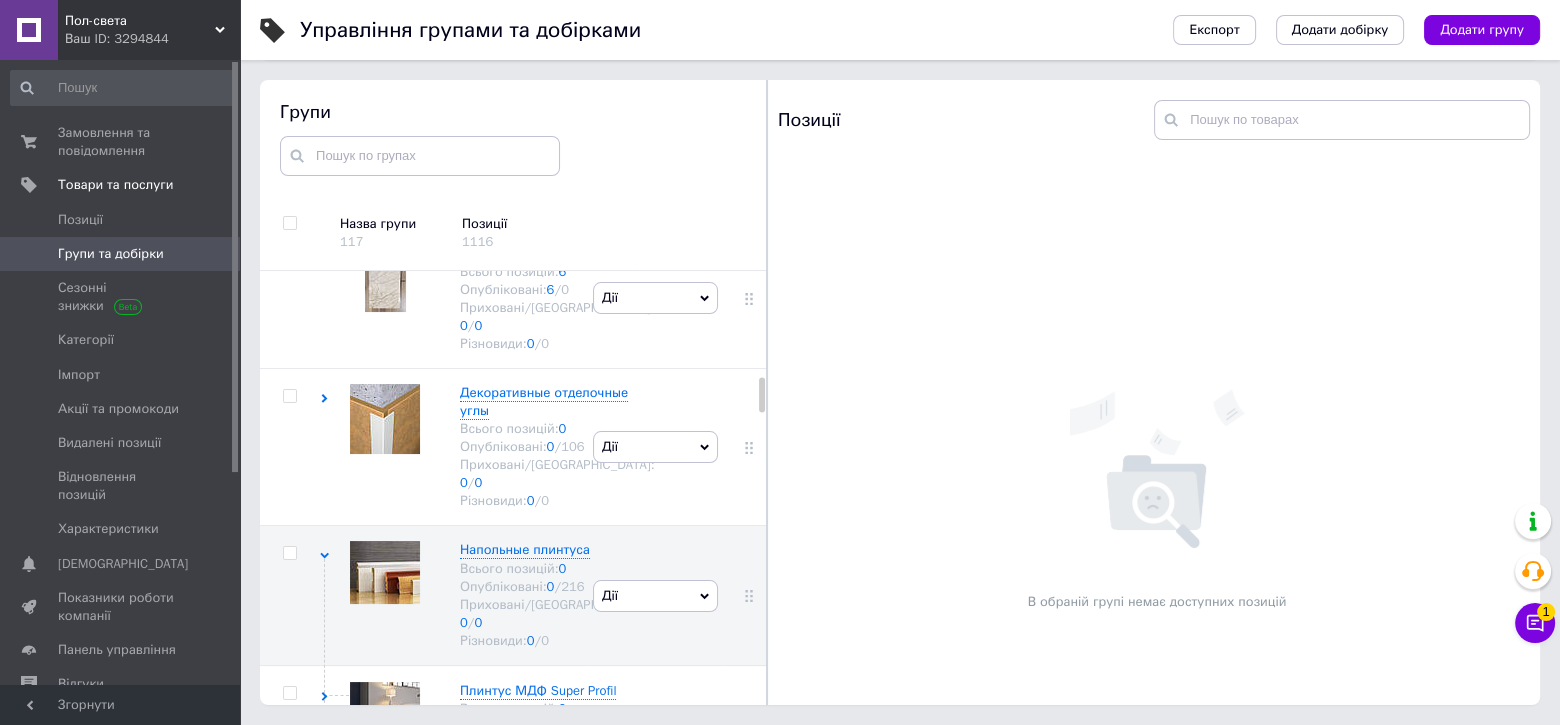 click on "Панель ПВХ Grace" at bounding box center (516, 112) 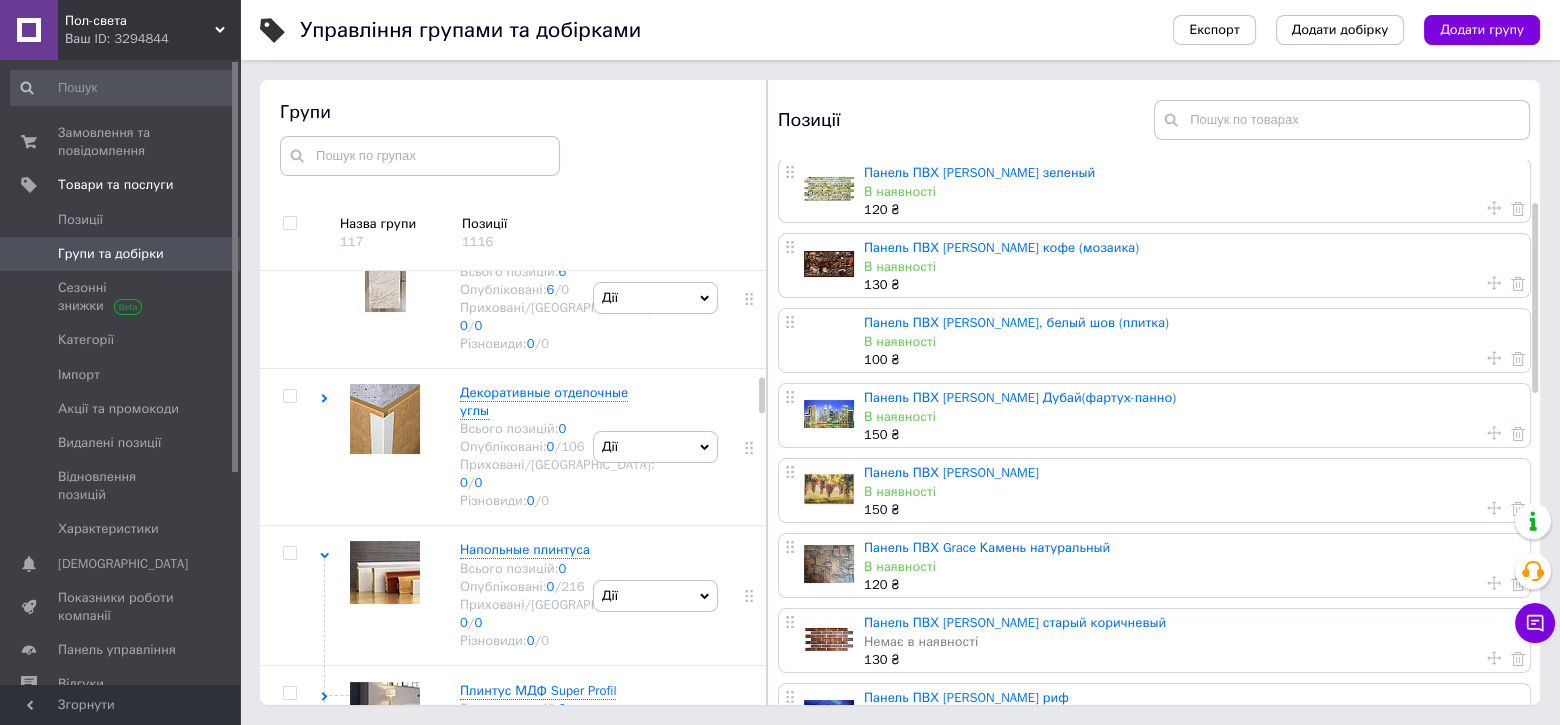 scroll, scrollTop: 16, scrollLeft: 0, axis: vertical 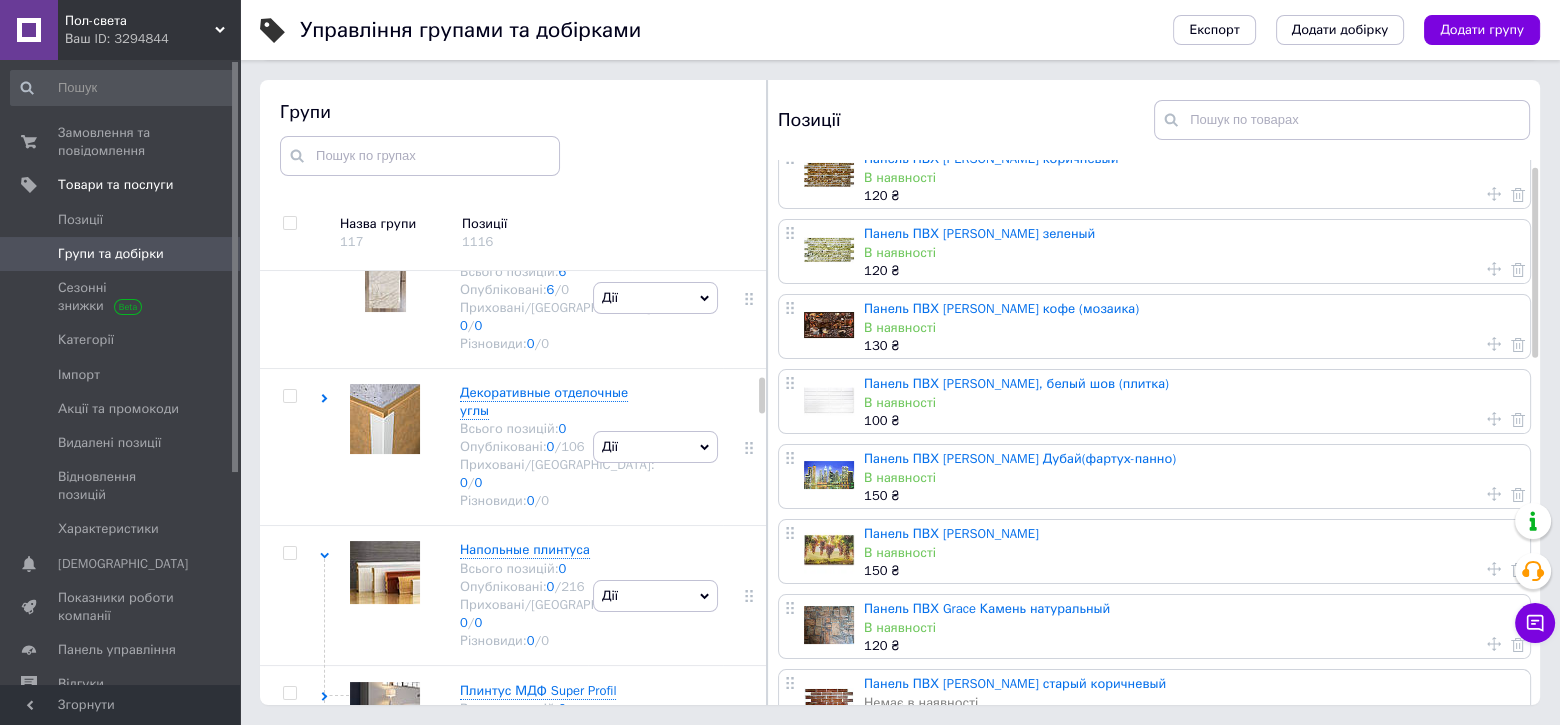 click on "Управління групами та добірками Експорт Додати добірку Додати групу Сортування Дана опція застосовується до груп та добірок В алфавітному порядку (А-Я) За артикулами (А-Я) За артикулами (Я-А) За датою додавання (від старих до нових) За датою додавання (від нових до старих) В алфавітному порядку (Я-А) За ростом ціни За зменшенням ціни Користувацька Групи Назва групи 117 Позиції 1116 Коренева група Всього позицій:  0 Опубліковані:  0  /  0 Приховані/Видалені:  0  /  0 Різновиди:  0  /  0 Дії Додати підгрупу Додати товар Распродажа  !!! Всього позицій:  0 Опубліковані:  0  /  86 0" at bounding box center [900, 306] 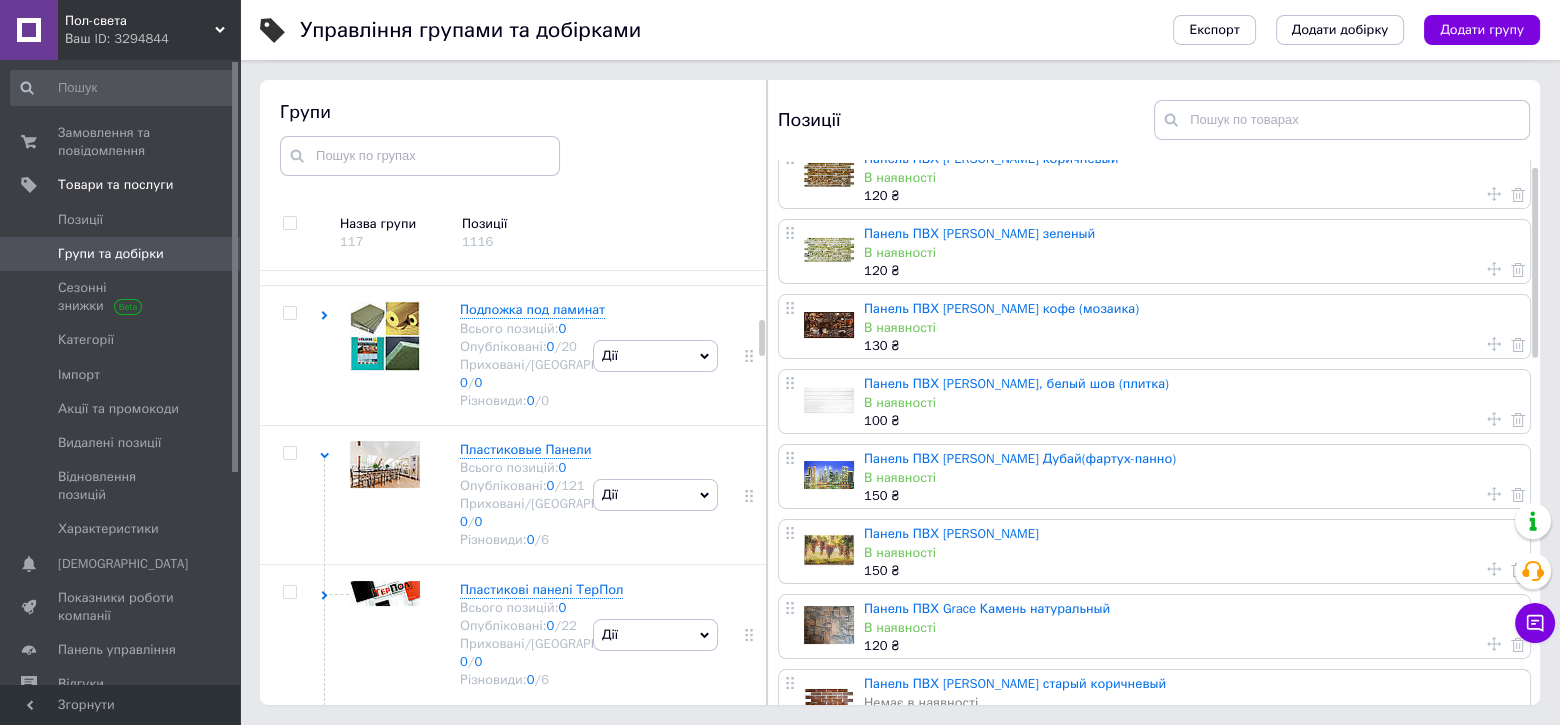 scroll, scrollTop: 500, scrollLeft: 0, axis: vertical 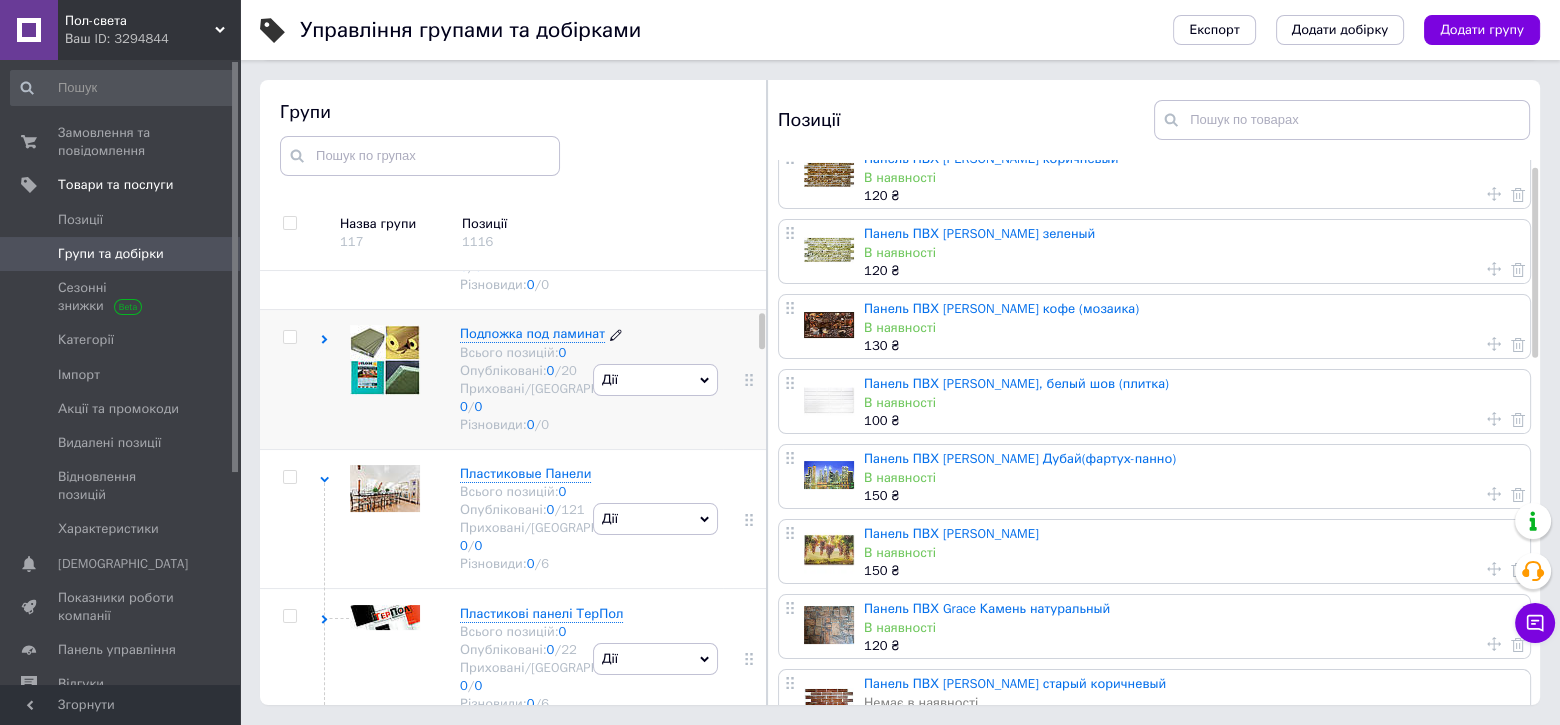 click on "Подложка под ламинат" at bounding box center [532, 333] 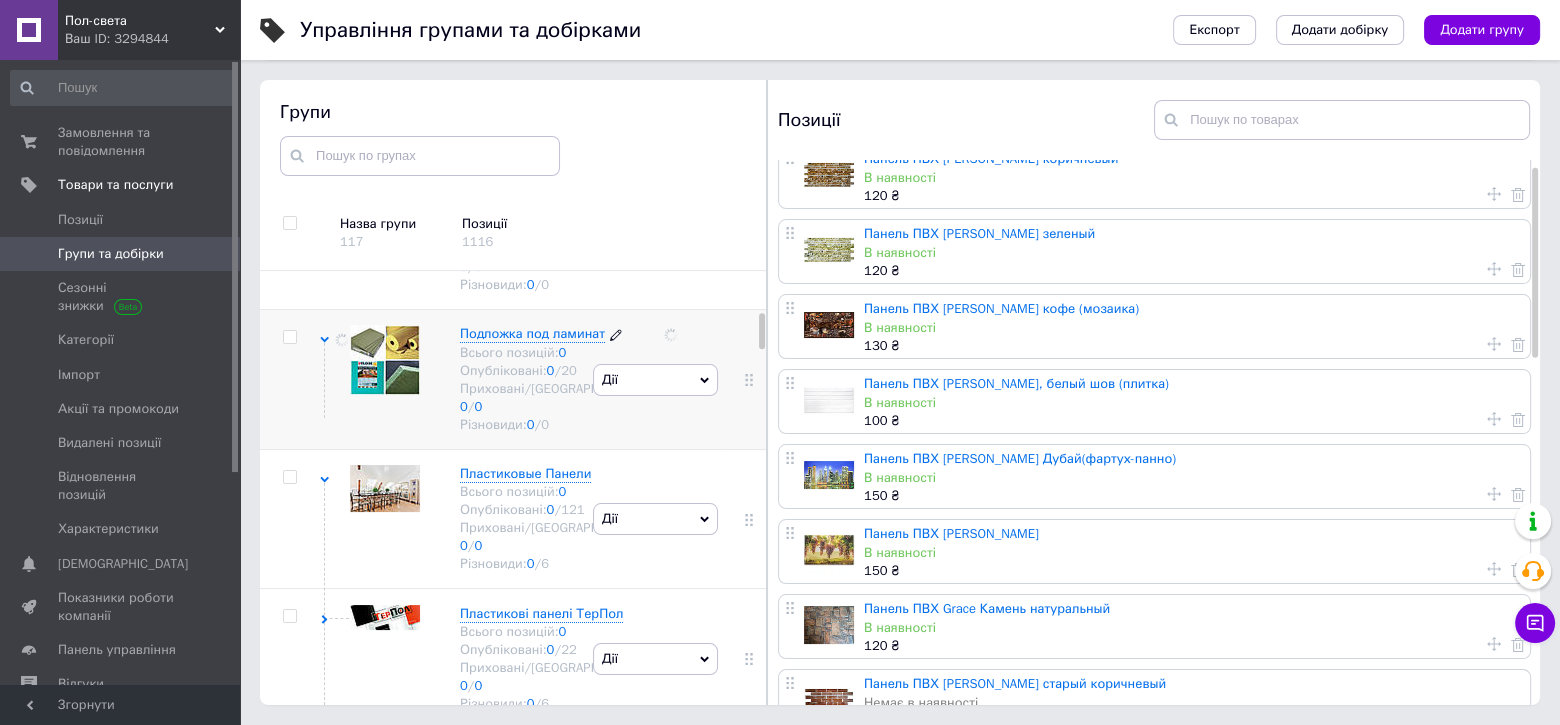 scroll, scrollTop: 0, scrollLeft: 0, axis: both 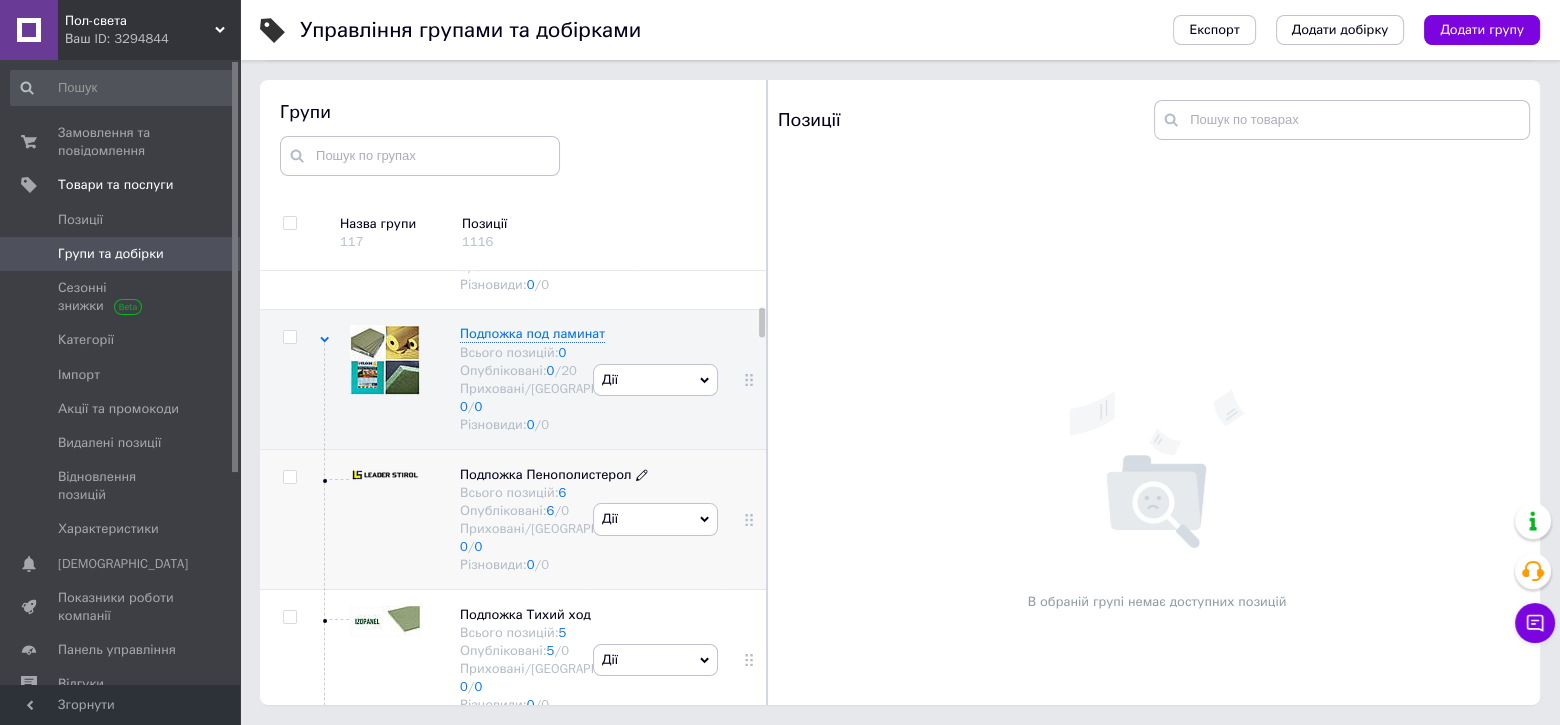 click on "Подложка Пенополистерол" at bounding box center [545, 474] 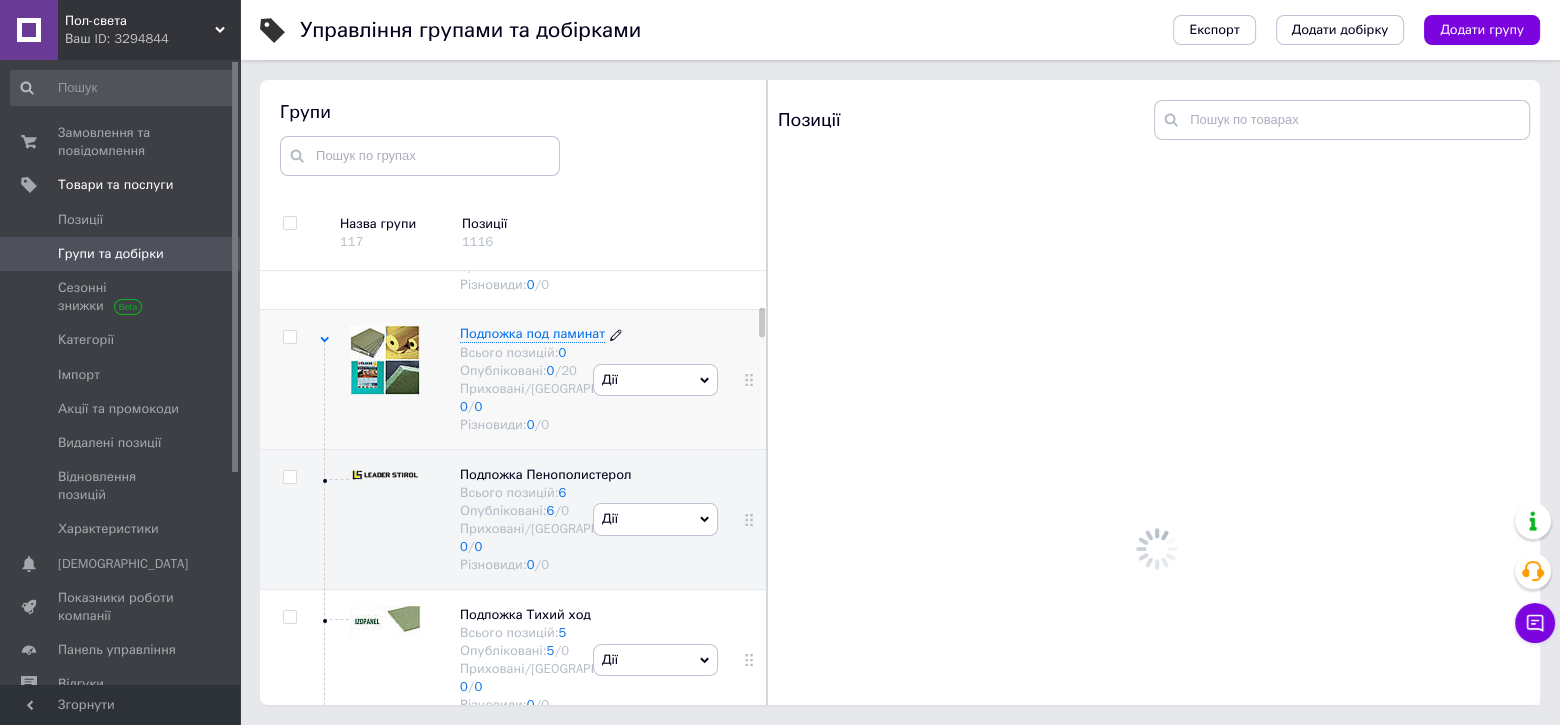 click on "Подложка под ламинат" at bounding box center (532, 333) 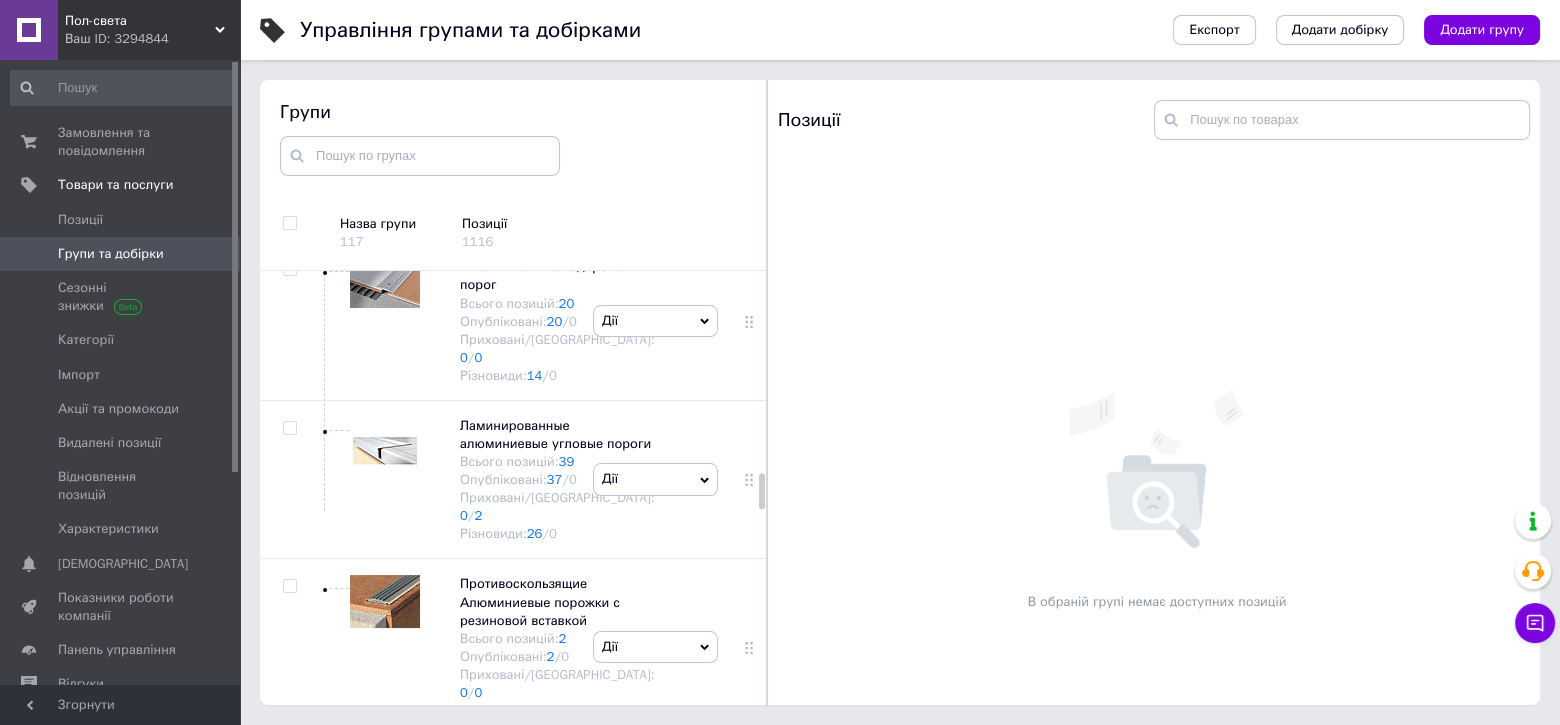 scroll, scrollTop: 2500, scrollLeft: 0, axis: vertical 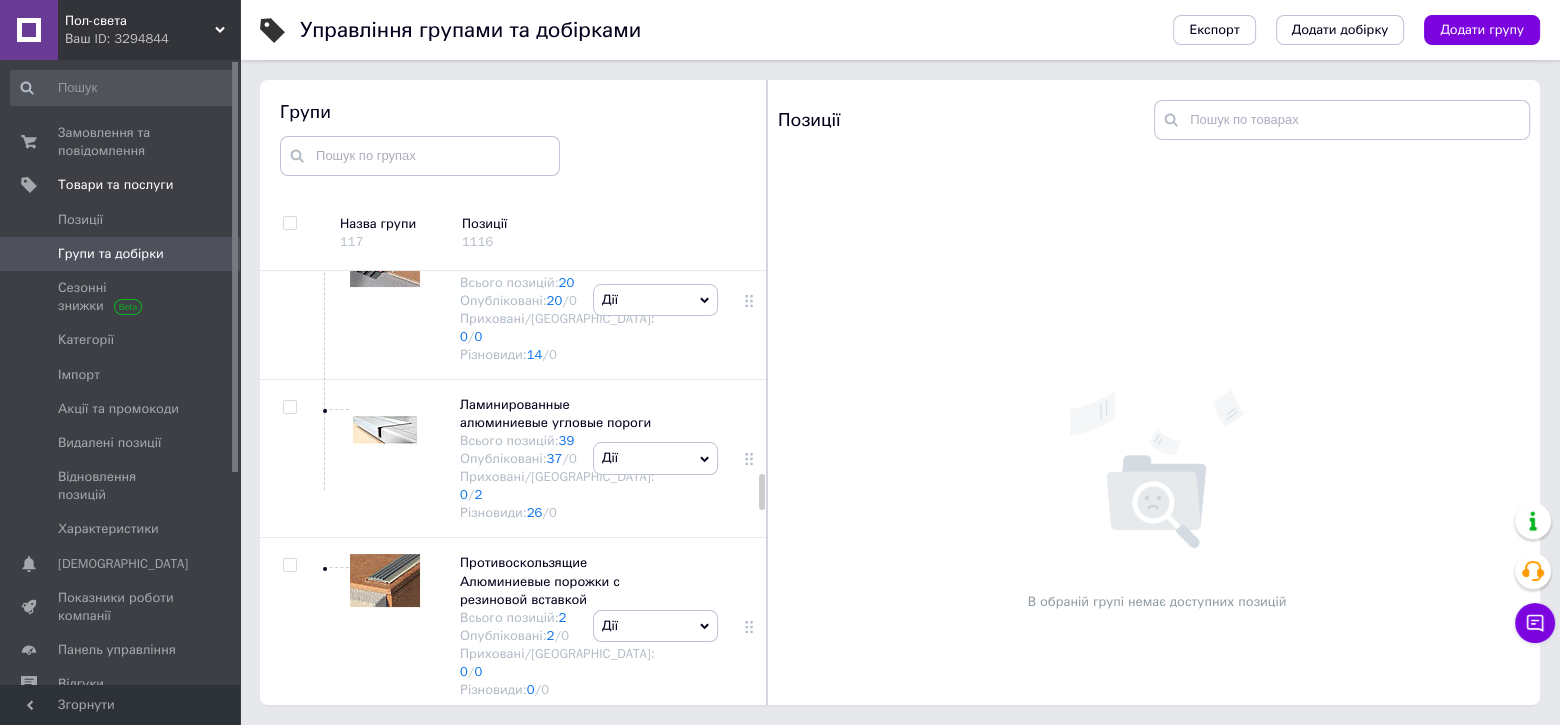 click on "Напольные пороги" at bounding box center [518, -72] 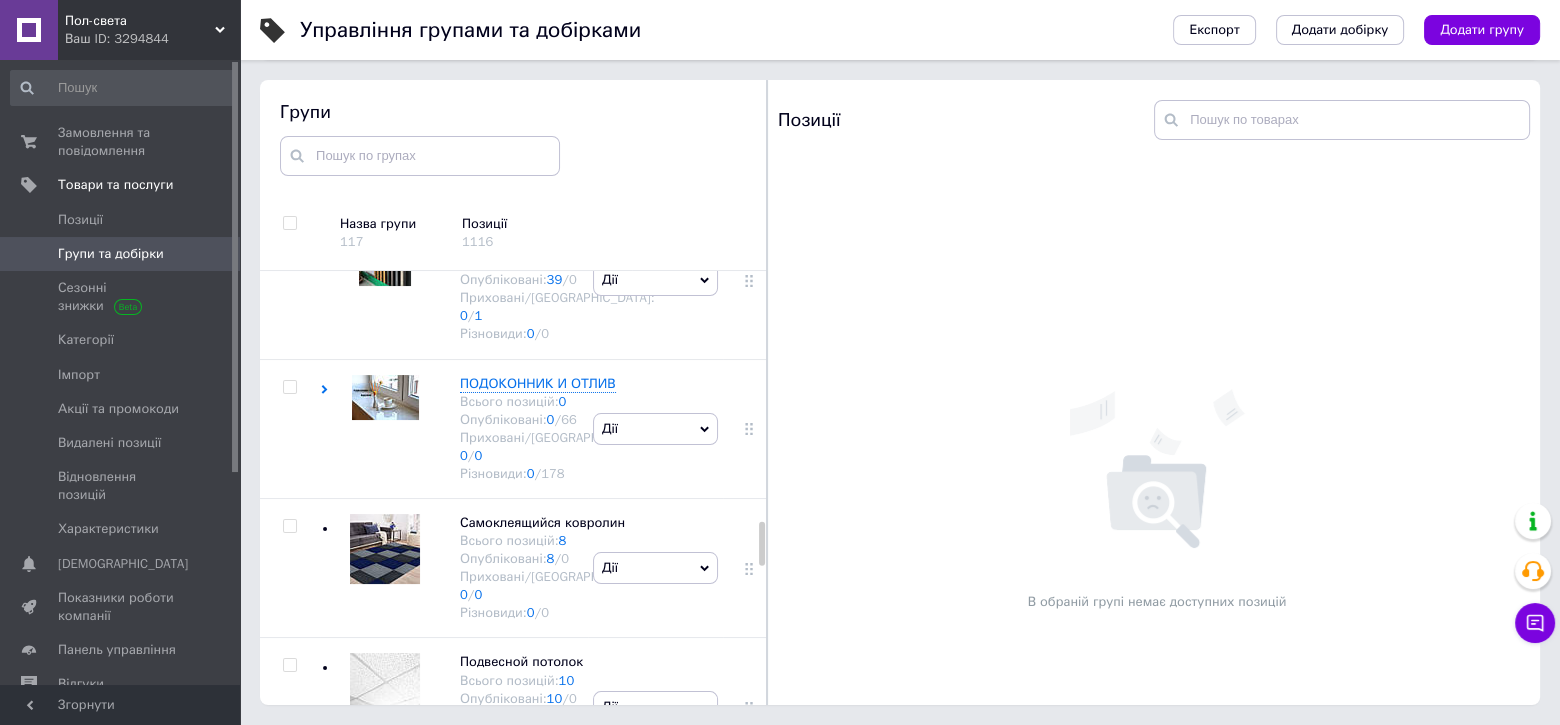 click on "Напольные пороги" at bounding box center [518, -72] 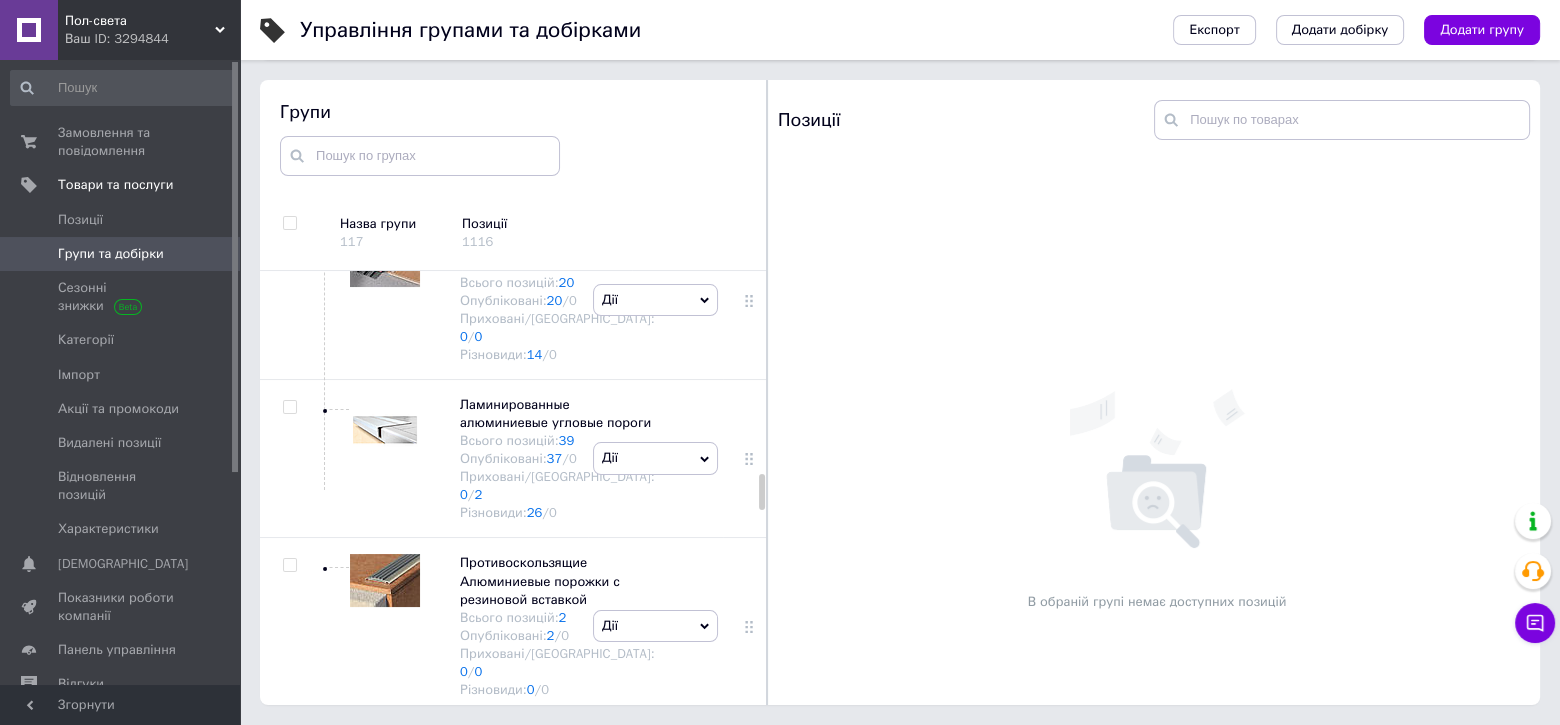 click on "Ламинированные алюминиевые пороги для пола" at bounding box center (541, 86) 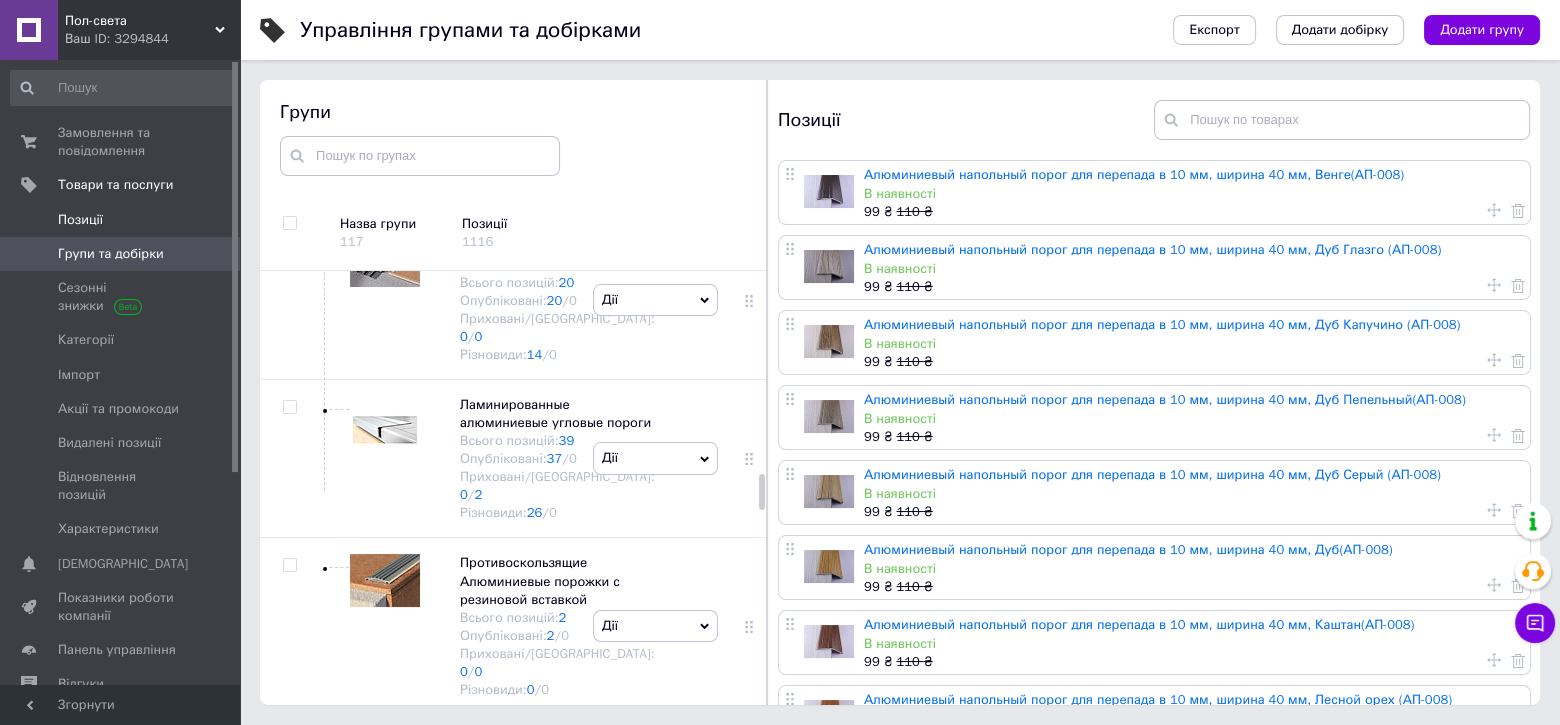 click on "Позиції" at bounding box center (121, 220) 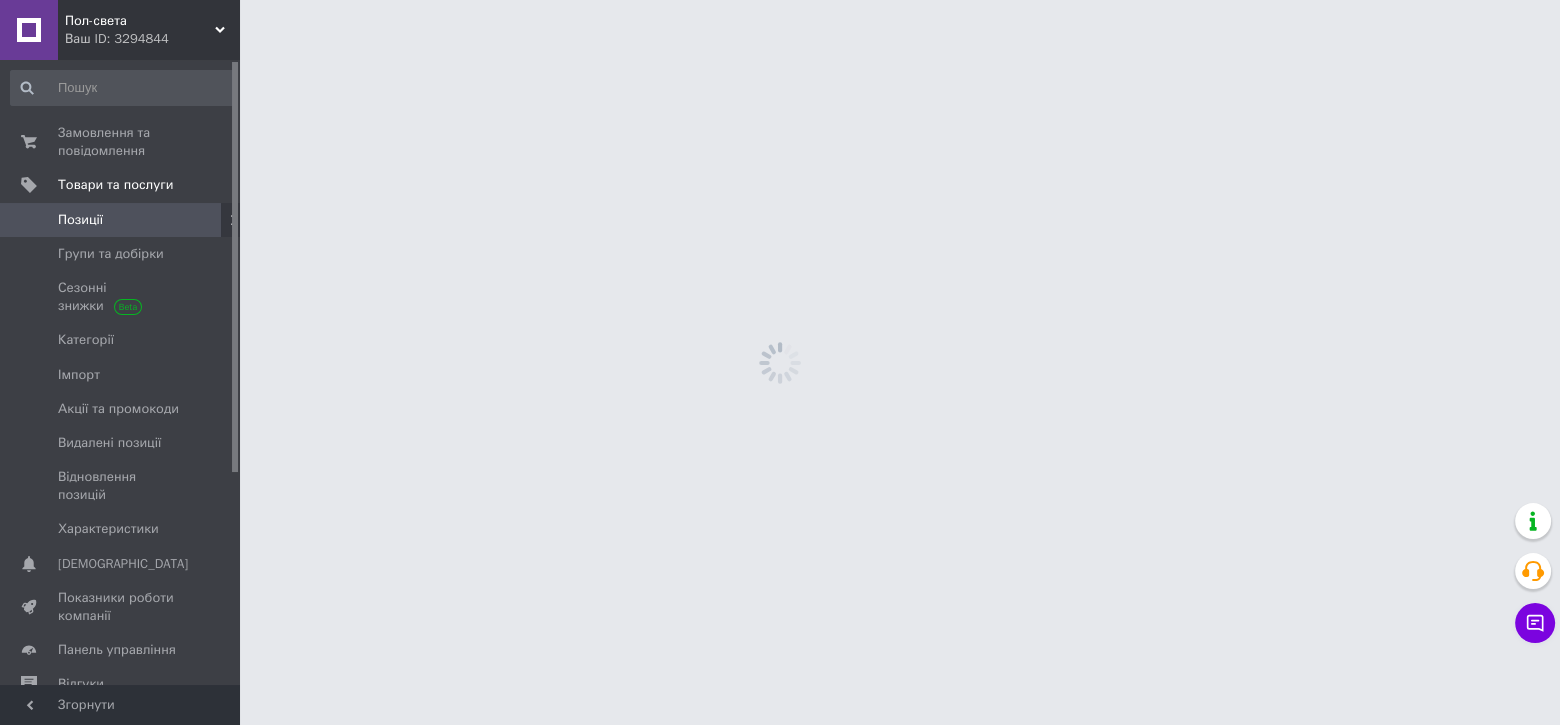 scroll, scrollTop: 0, scrollLeft: 0, axis: both 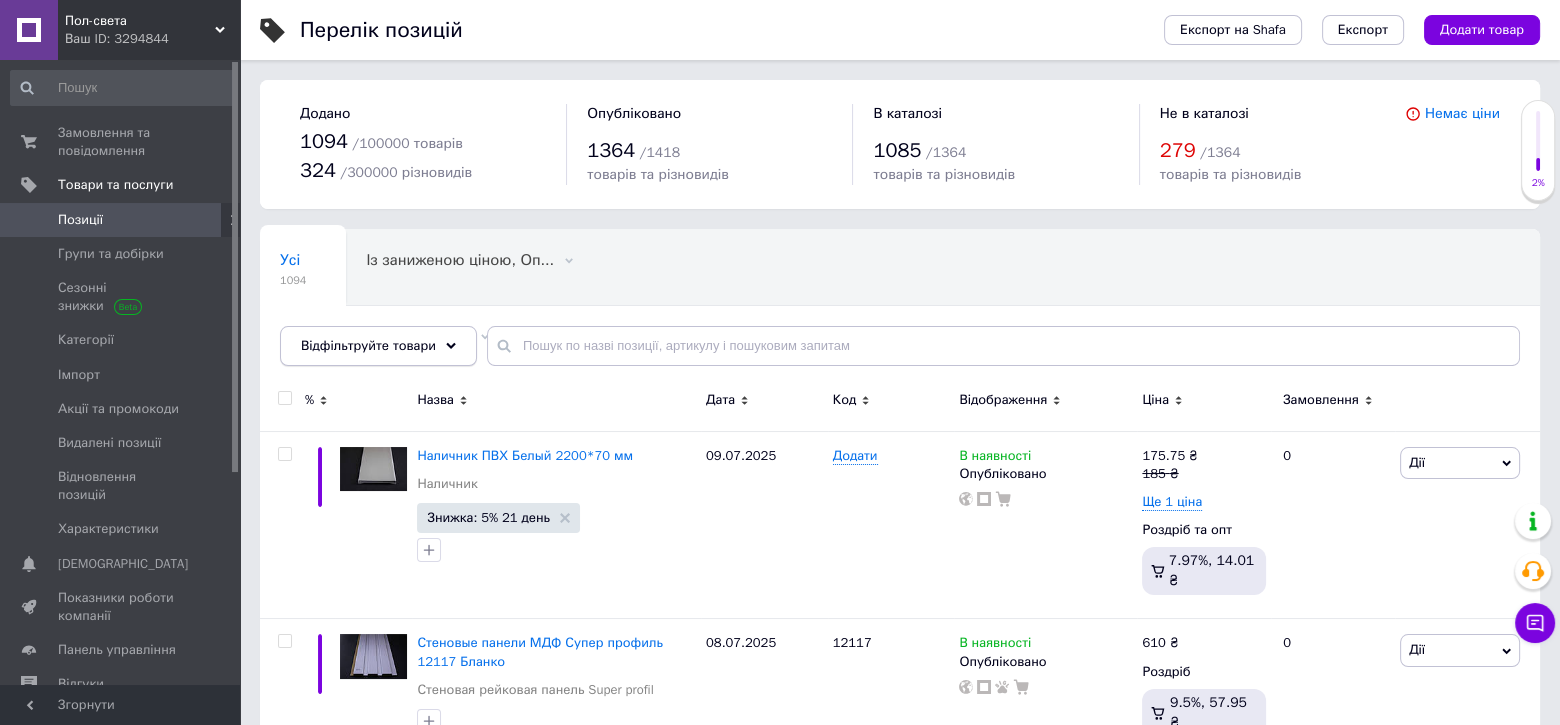 click on "Відфільтруйте товари" at bounding box center [378, 346] 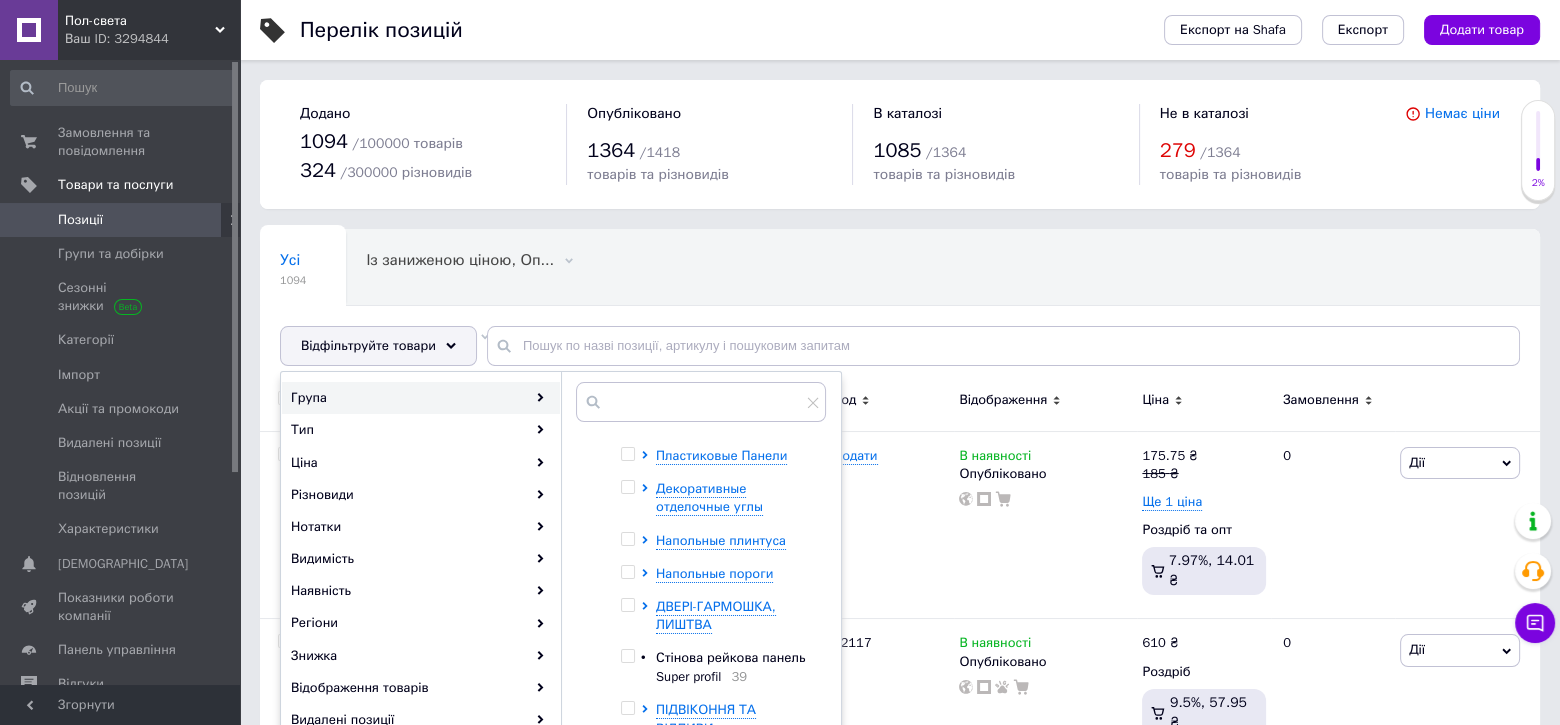 scroll, scrollTop: 200, scrollLeft: 0, axis: vertical 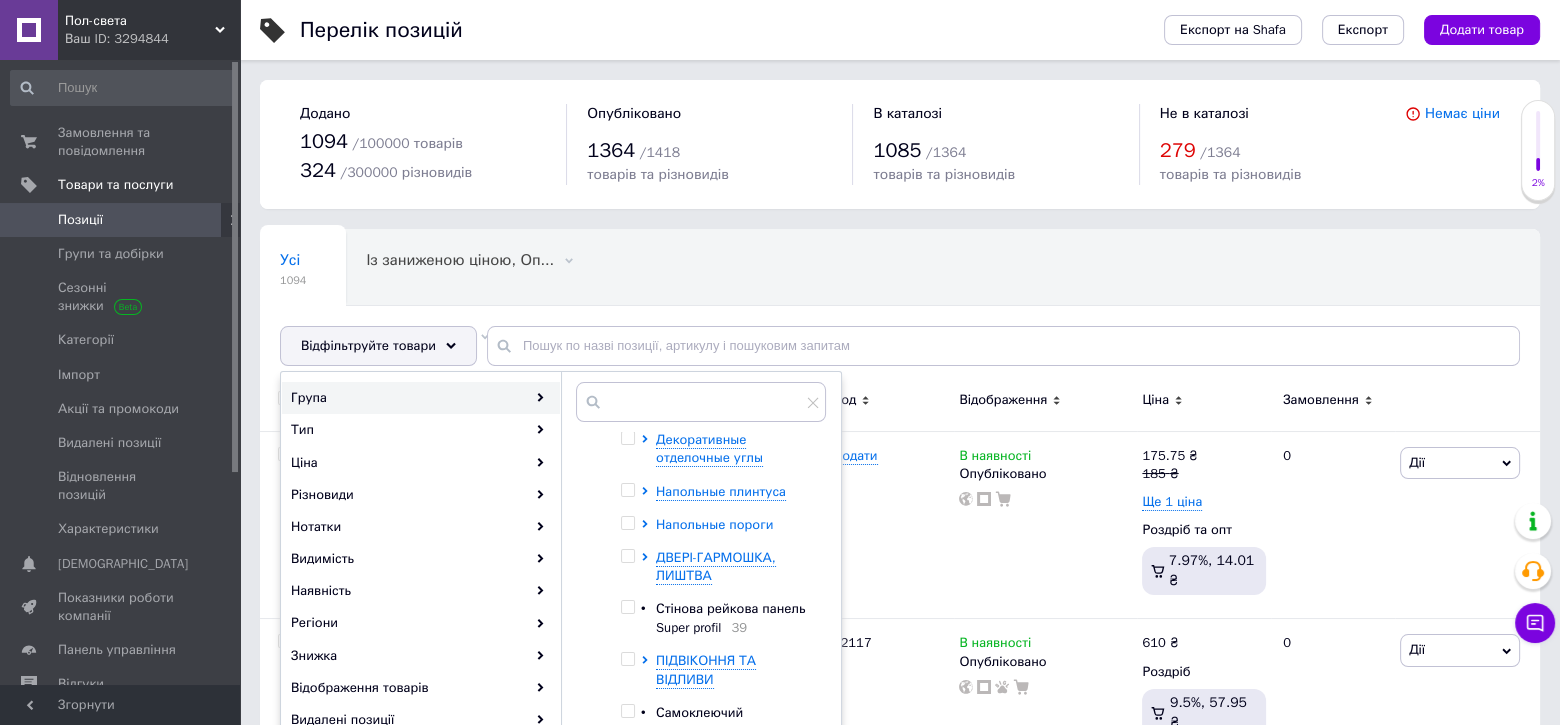 click on "Напольные пороги" at bounding box center [714, 524] 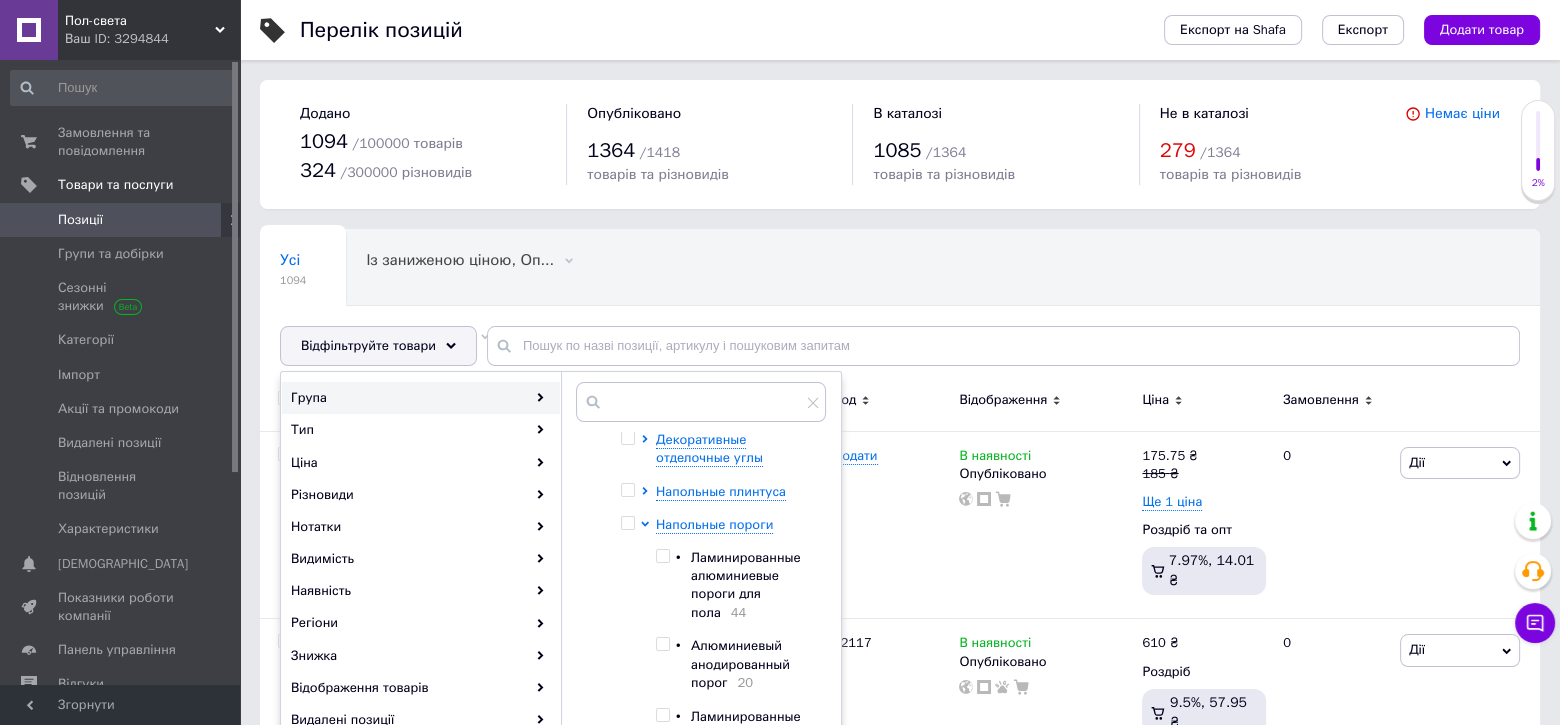 click on "Ламинированные алюминиевые пороги для пола" at bounding box center (746, 585) 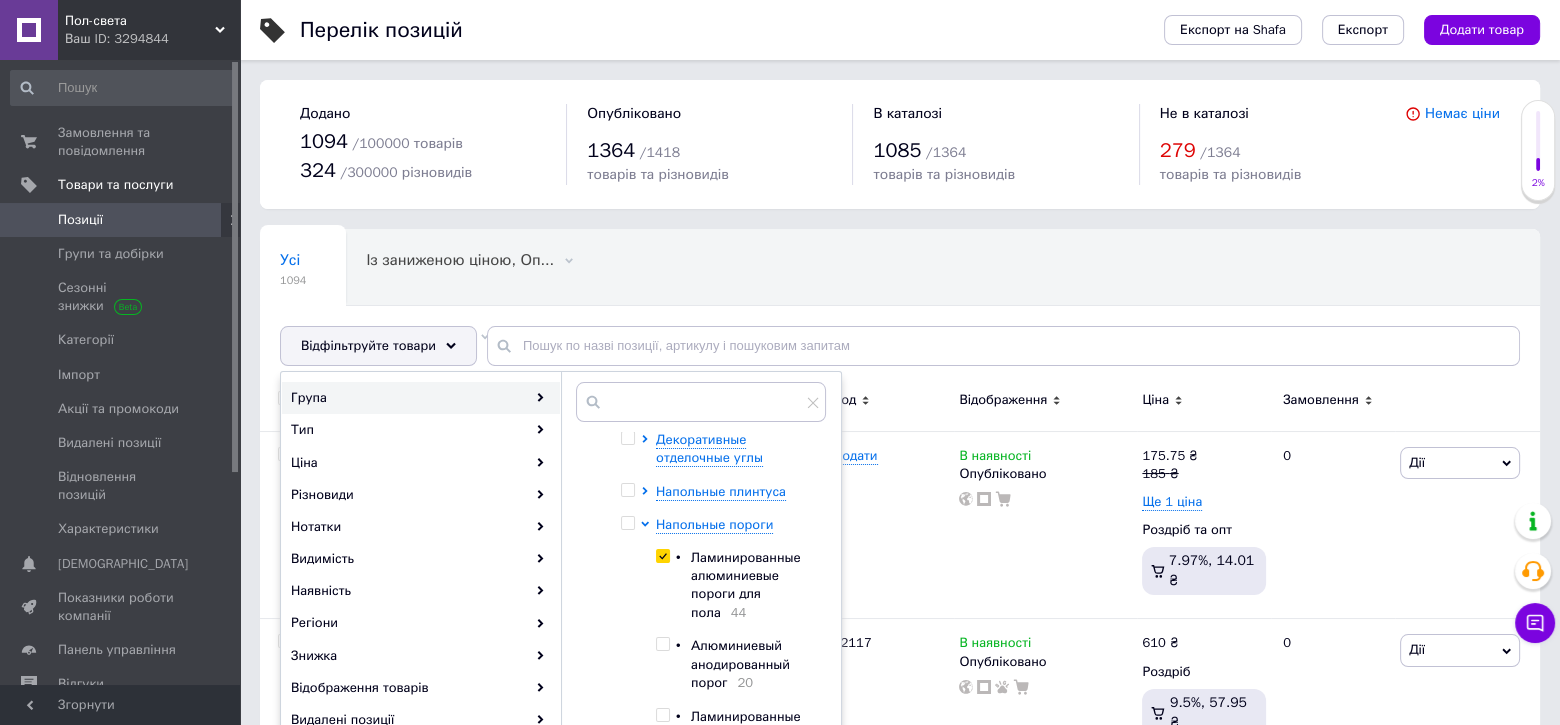 checkbox on "true" 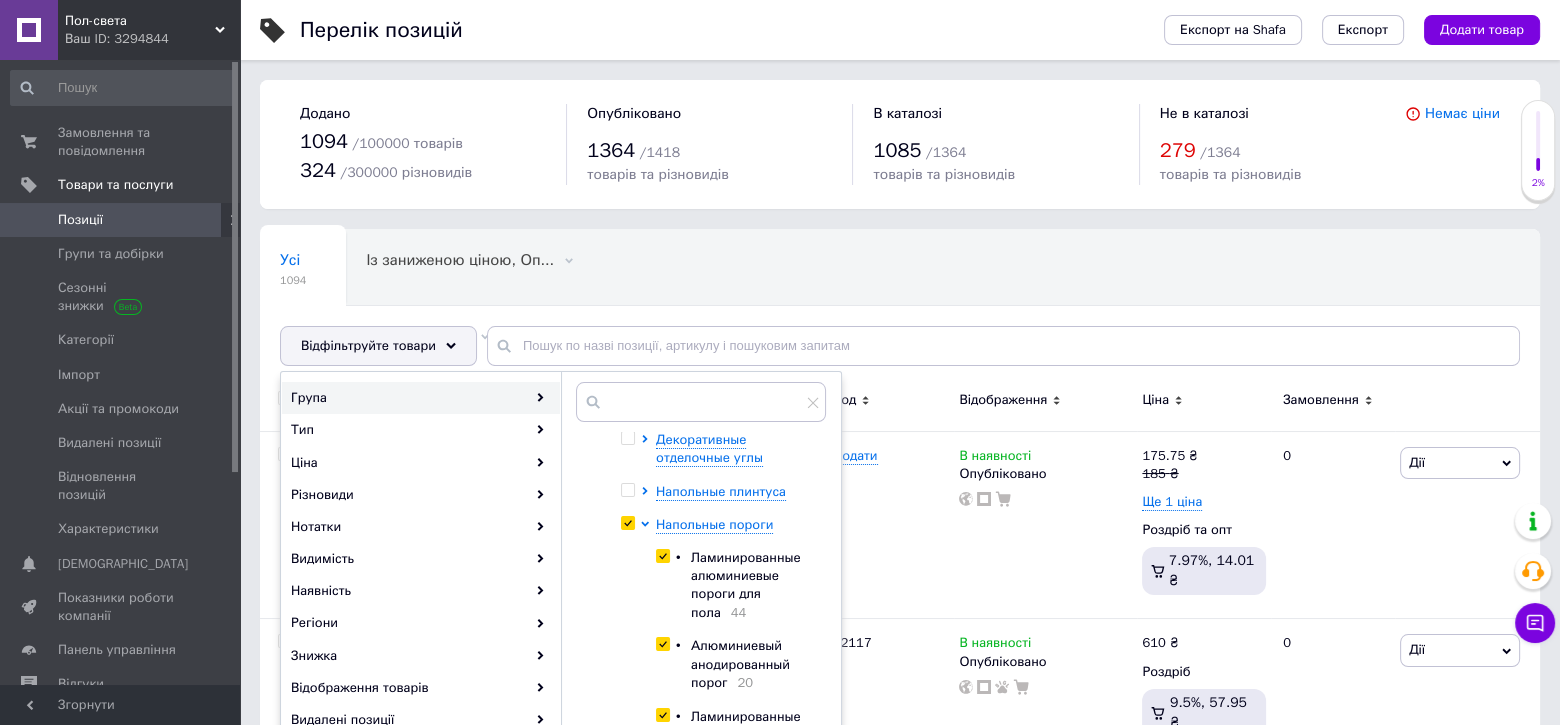 checkbox on "true" 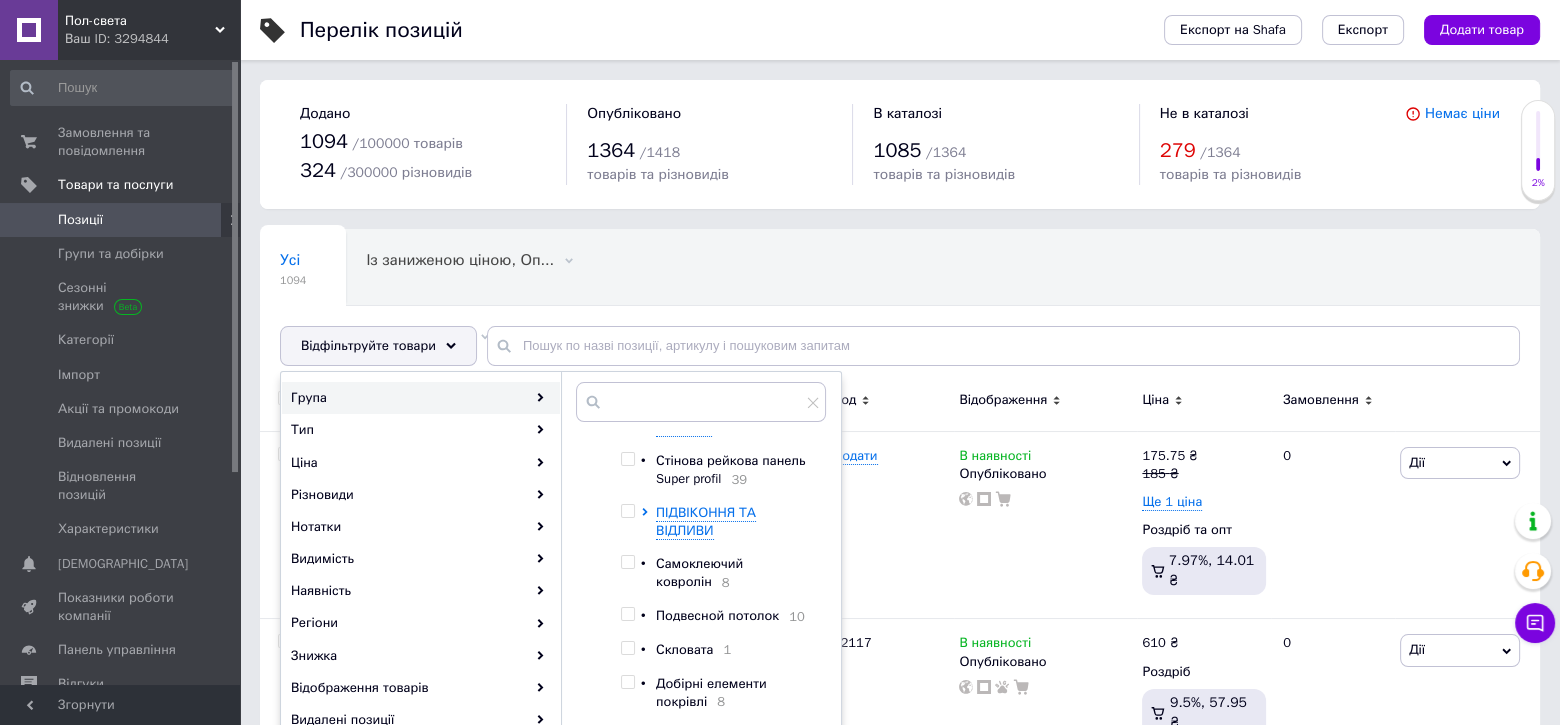 scroll, scrollTop: 777, scrollLeft: 0, axis: vertical 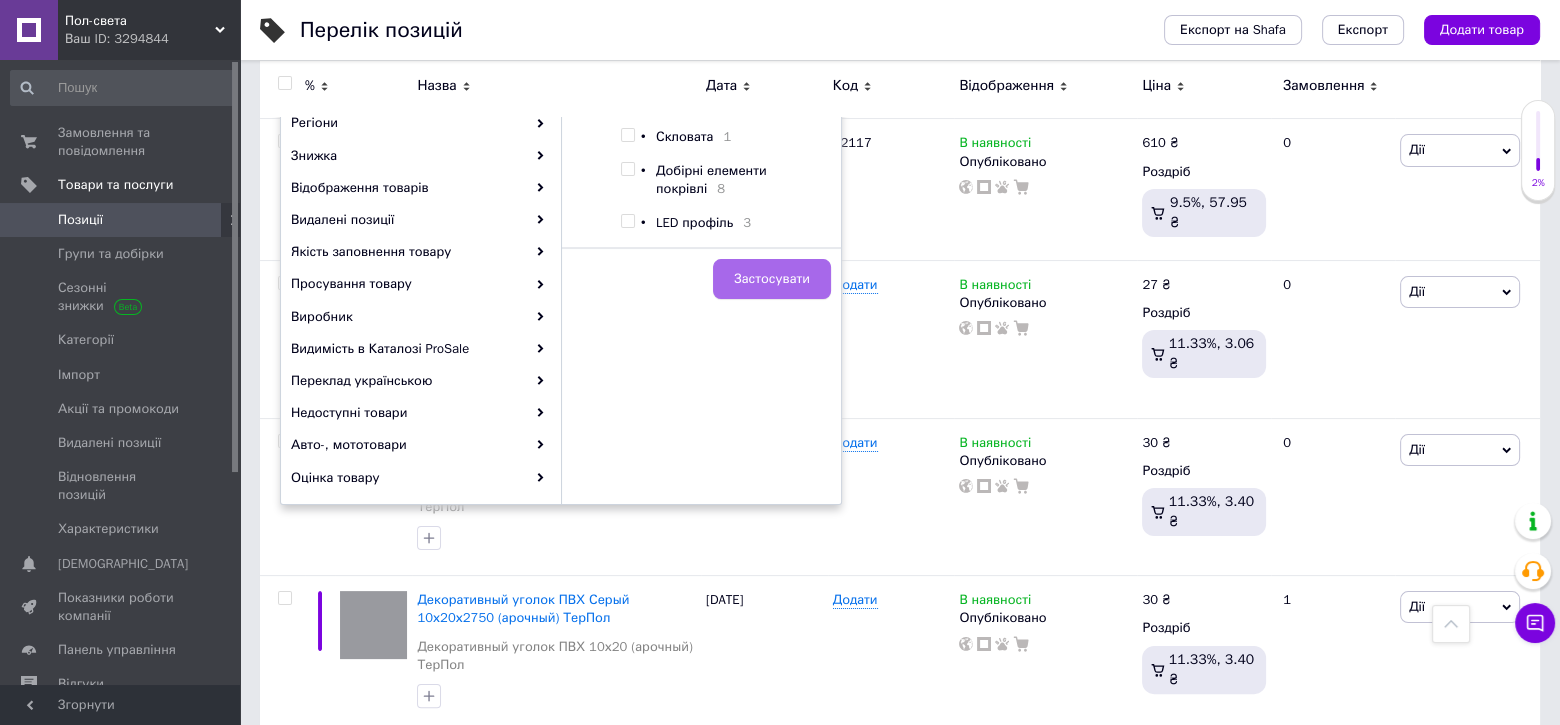 click on "Застосувати" at bounding box center [772, 279] 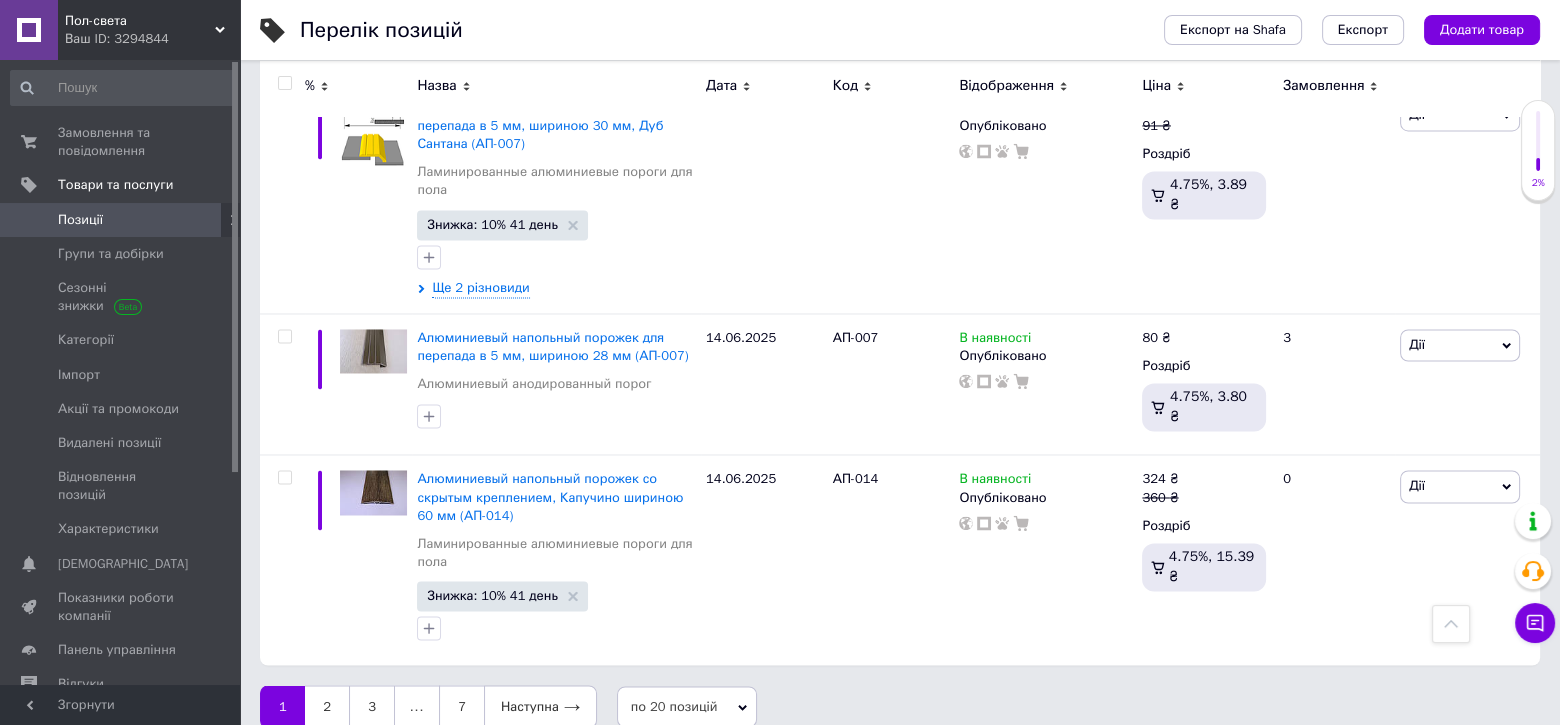 scroll, scrollTop: 4138, scrollLeft: 0, axis: vertical 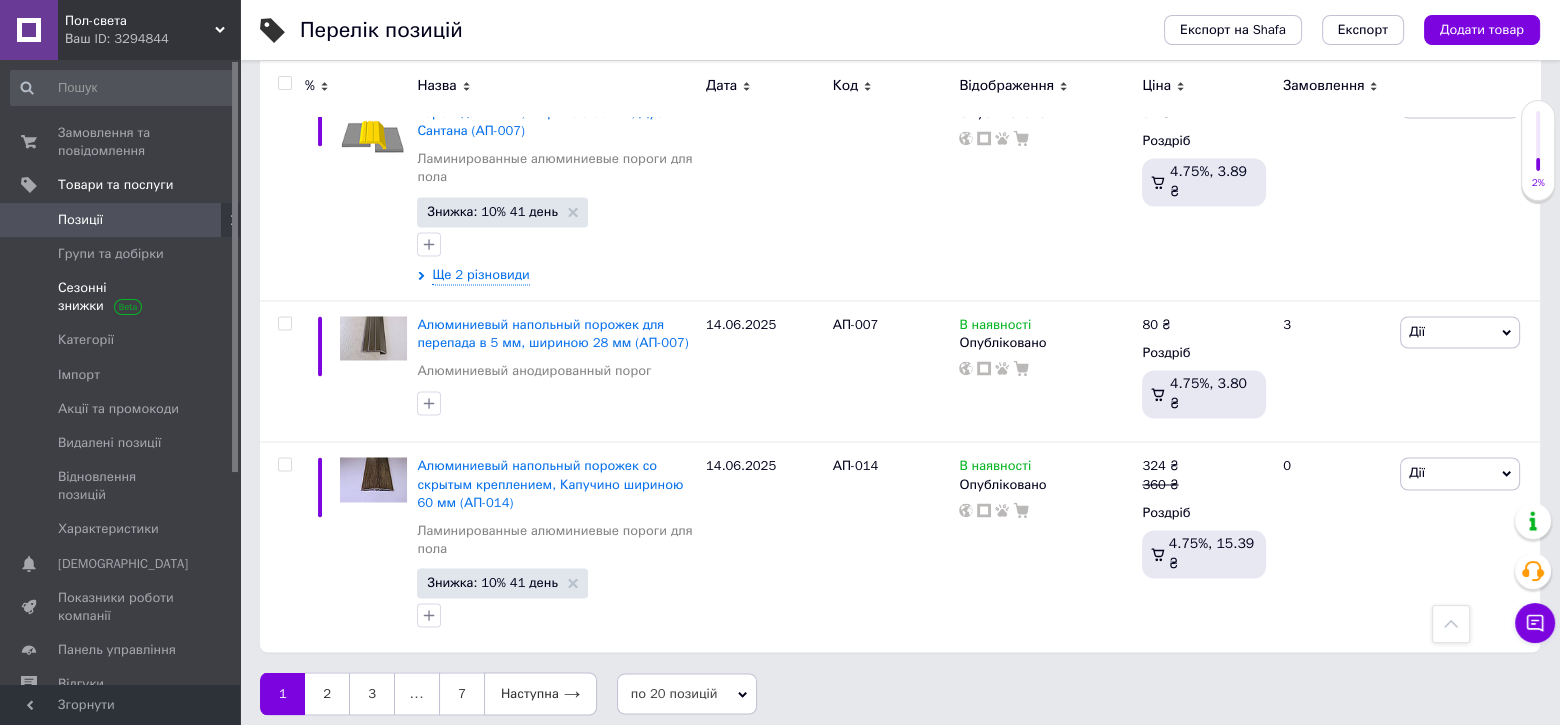 click on "Сезонні знижки" at bounding box center (121, 297) 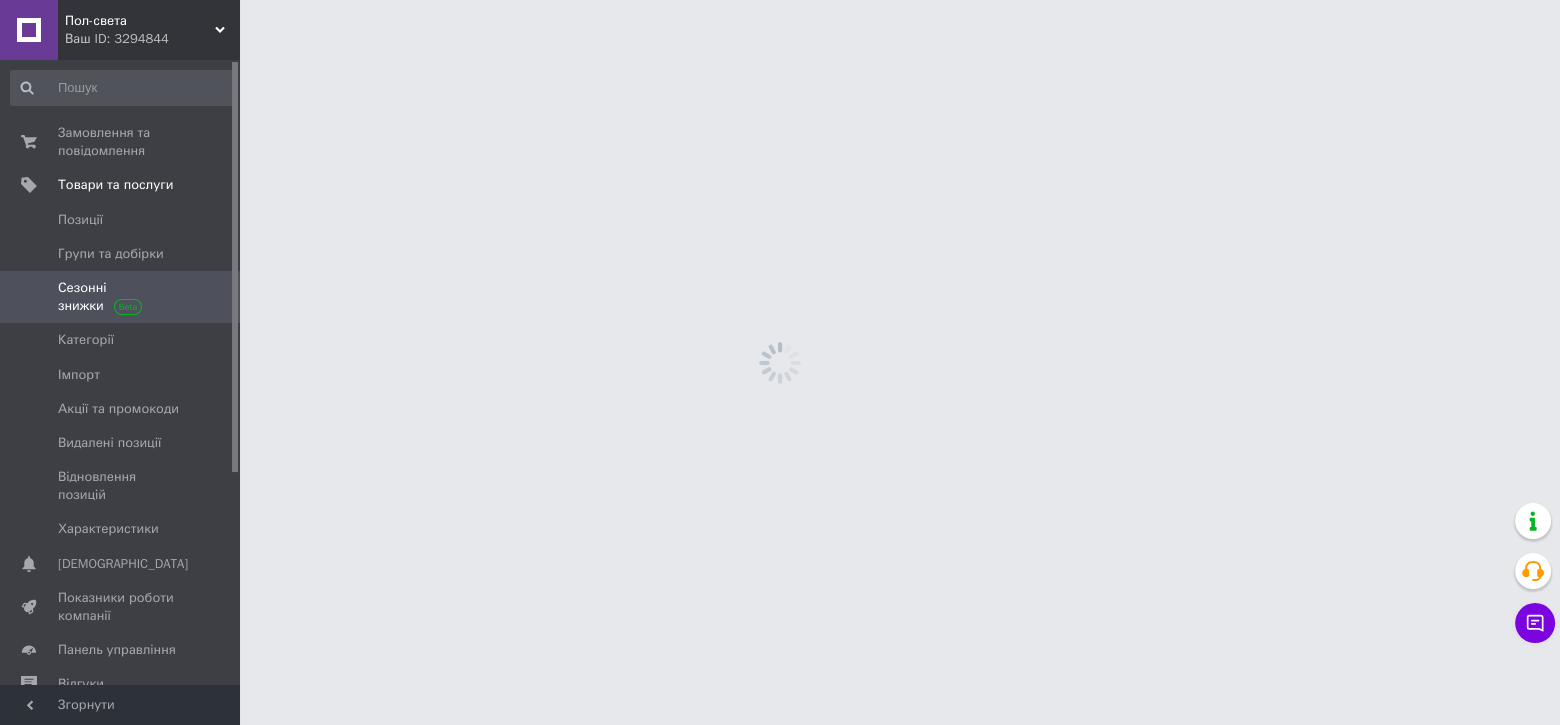 scroll, scrollTop: 0, scrollLeft: 0, axis: both 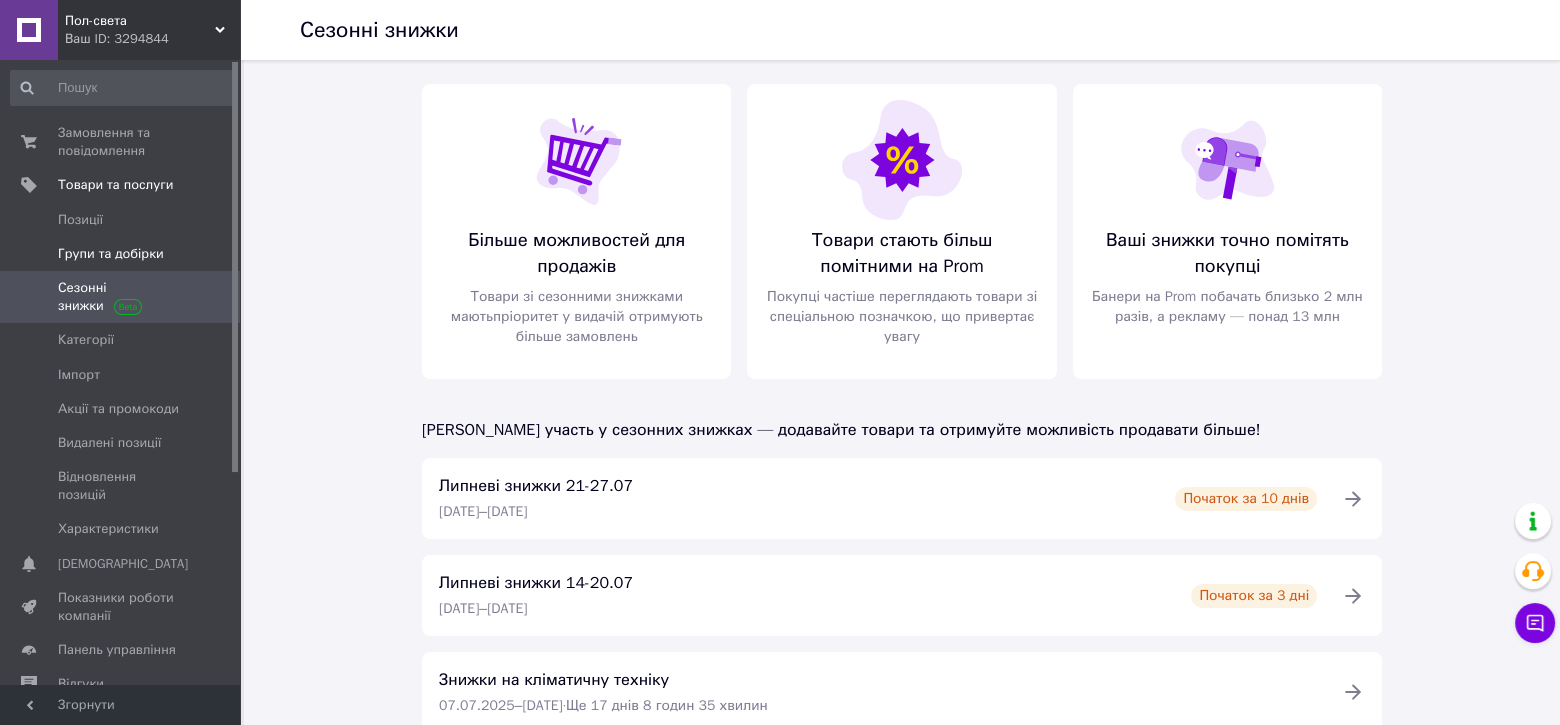 click on "Групи та добірки" at bounding box center (111, 254) 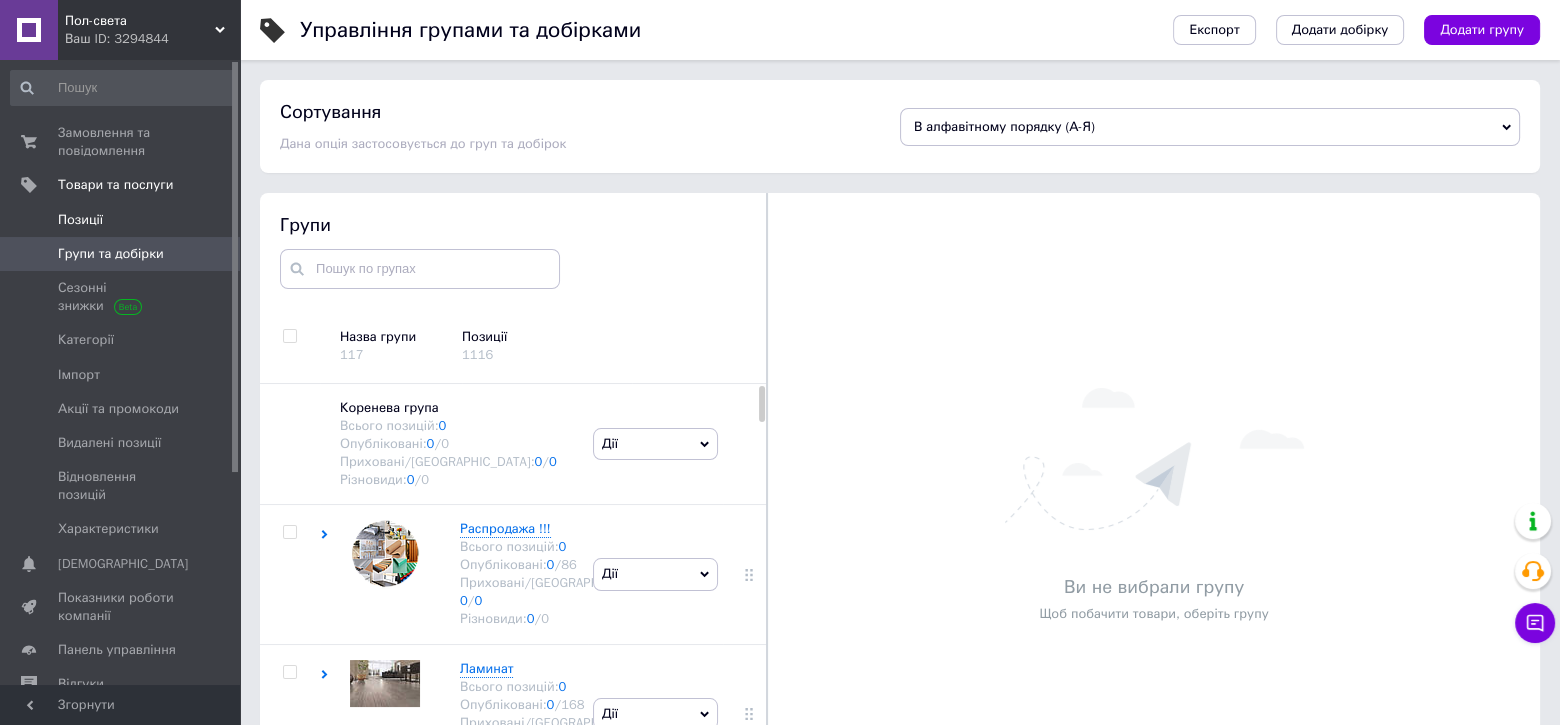 scroll, scrollTop: 89, scrollLeft: 0, axis: vertical 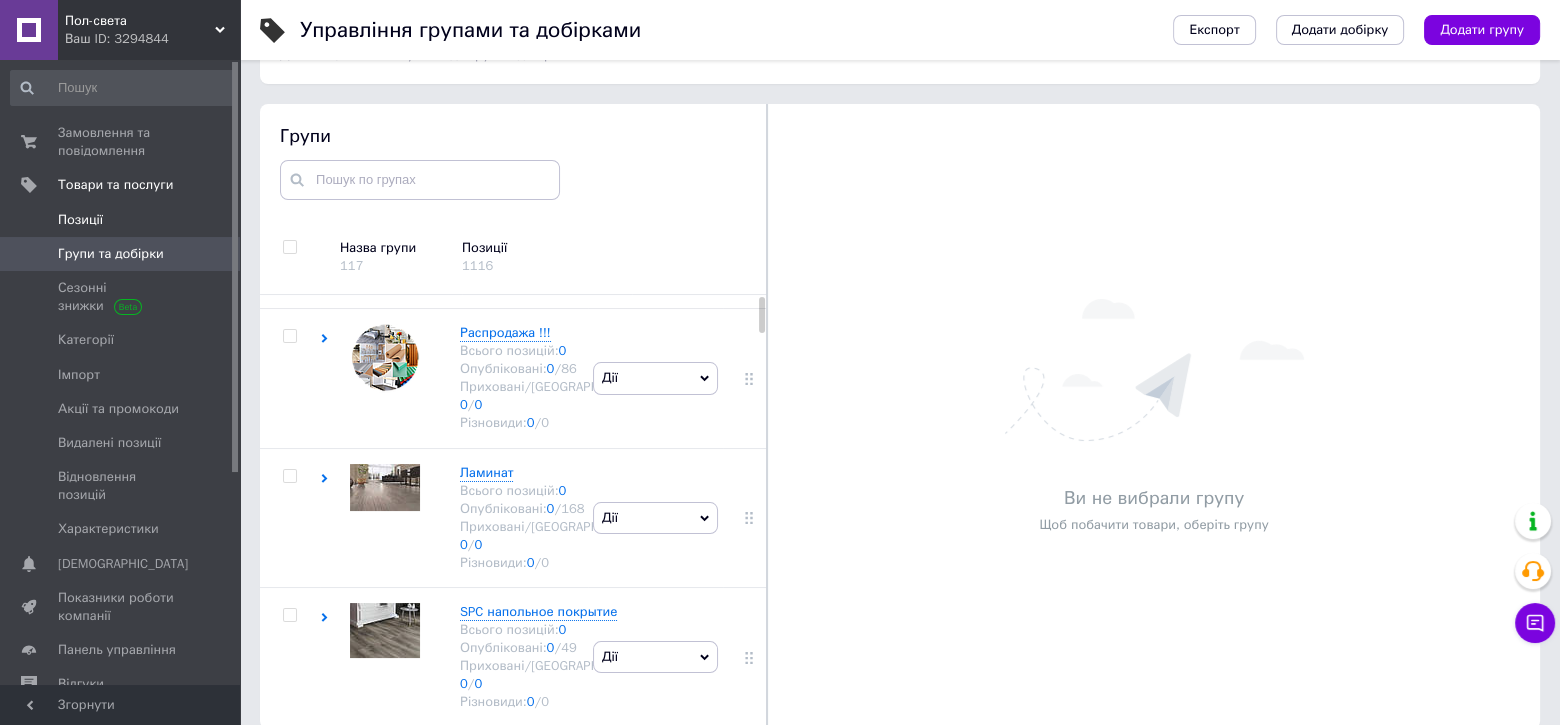 click on "Позиції" at bounding box center [121, 220] 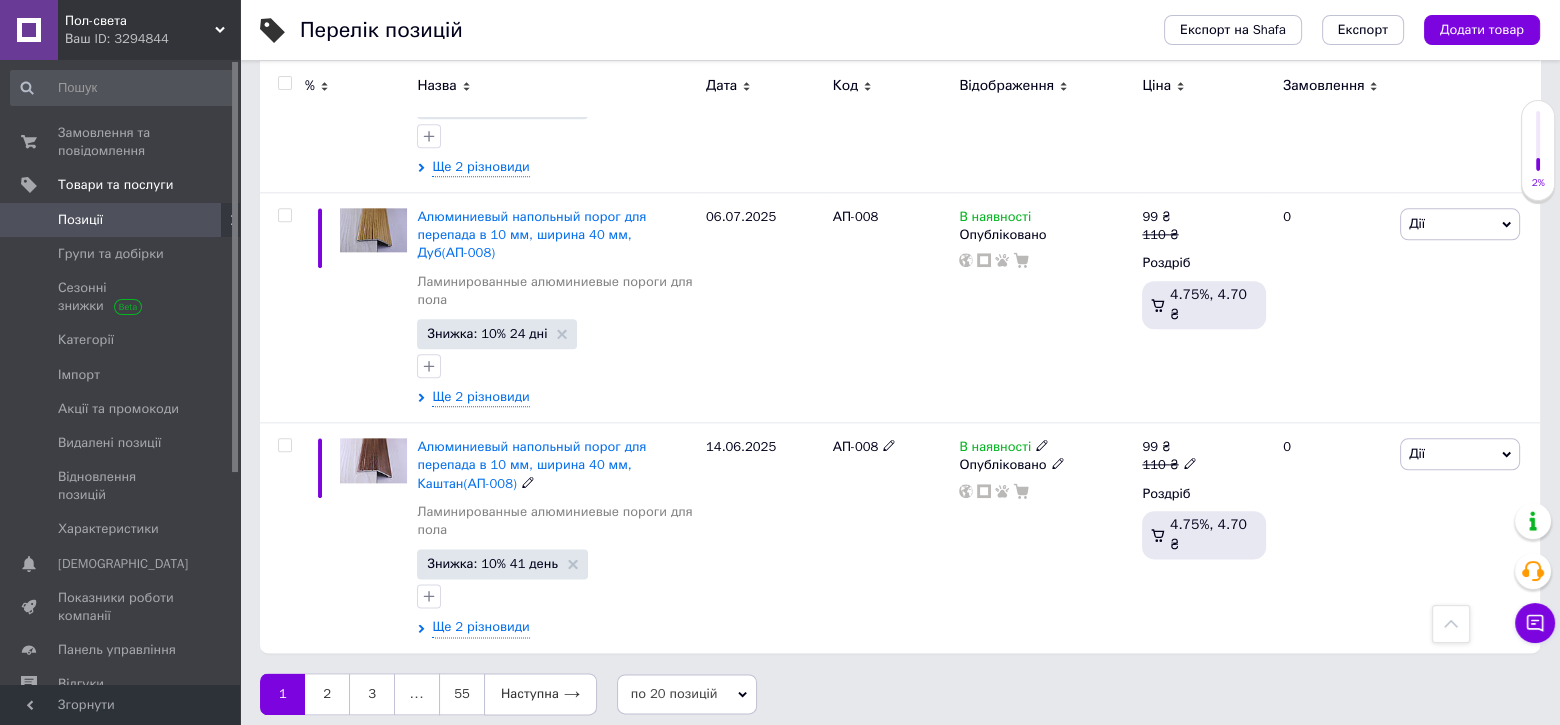 scroll, scrollTop: 3019, scrollLeft: 0, axis: vertical 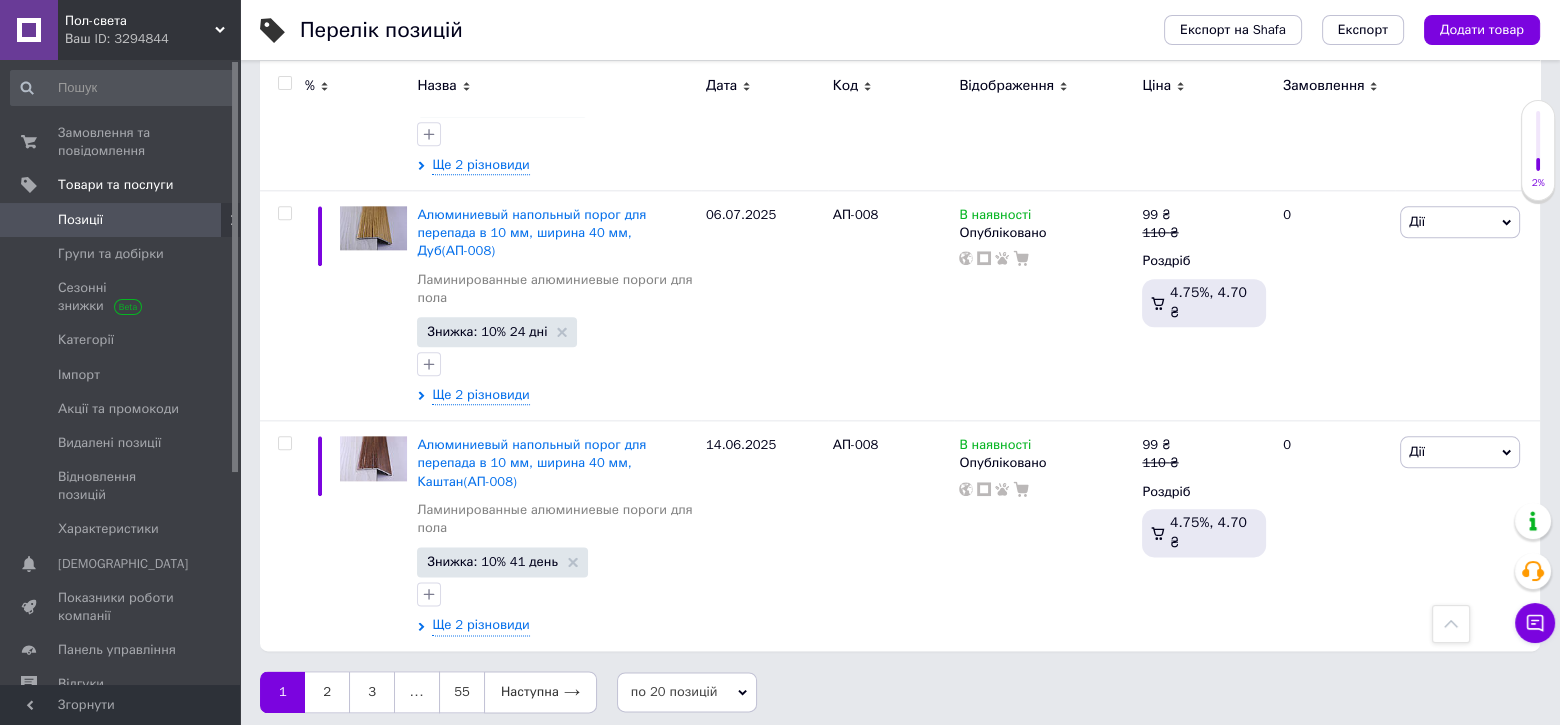 click on "1 2 3 ... 55 Наступна по 20 позицій по 20 позицій по 50 позицій по 100 позицій" at bounding box center (900, 692) 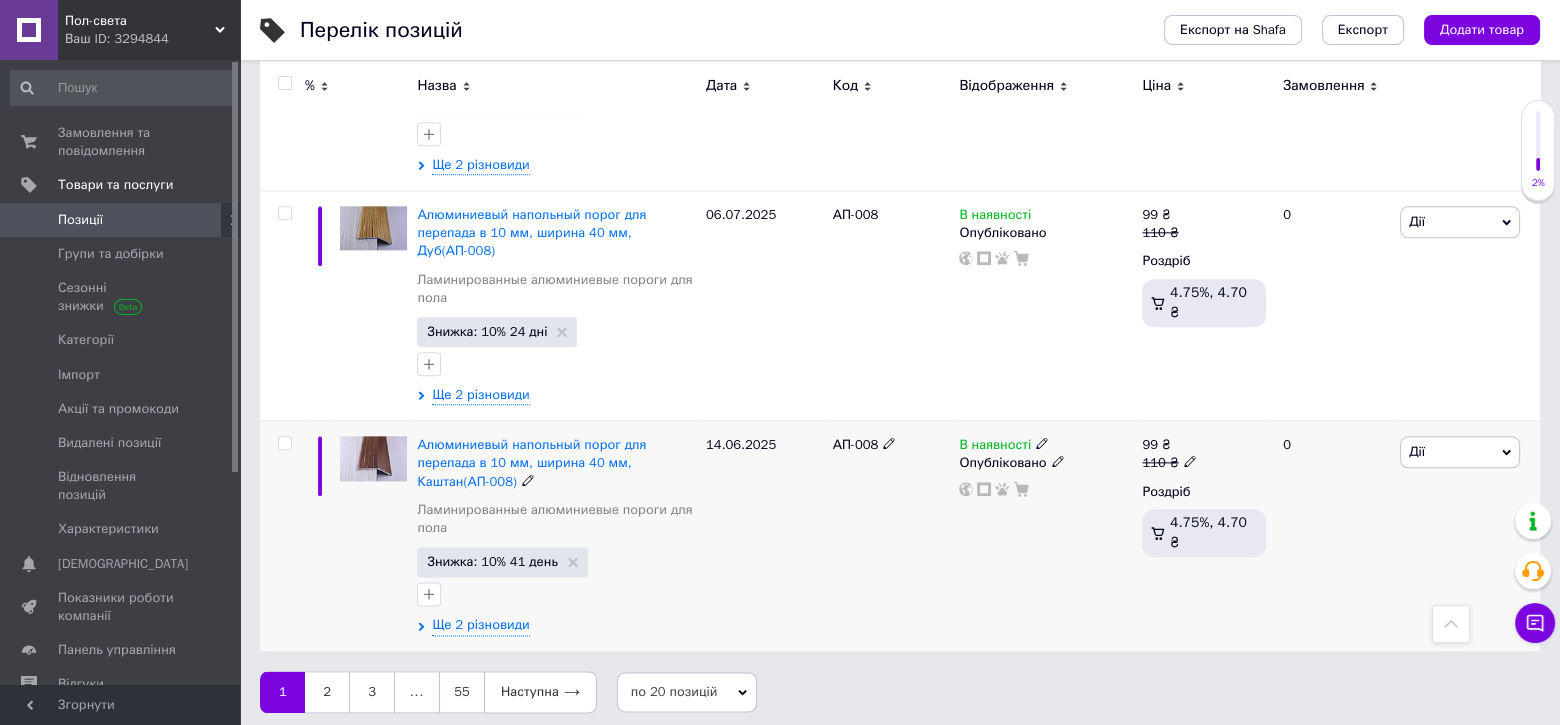 click at bounding box center (320, 536) 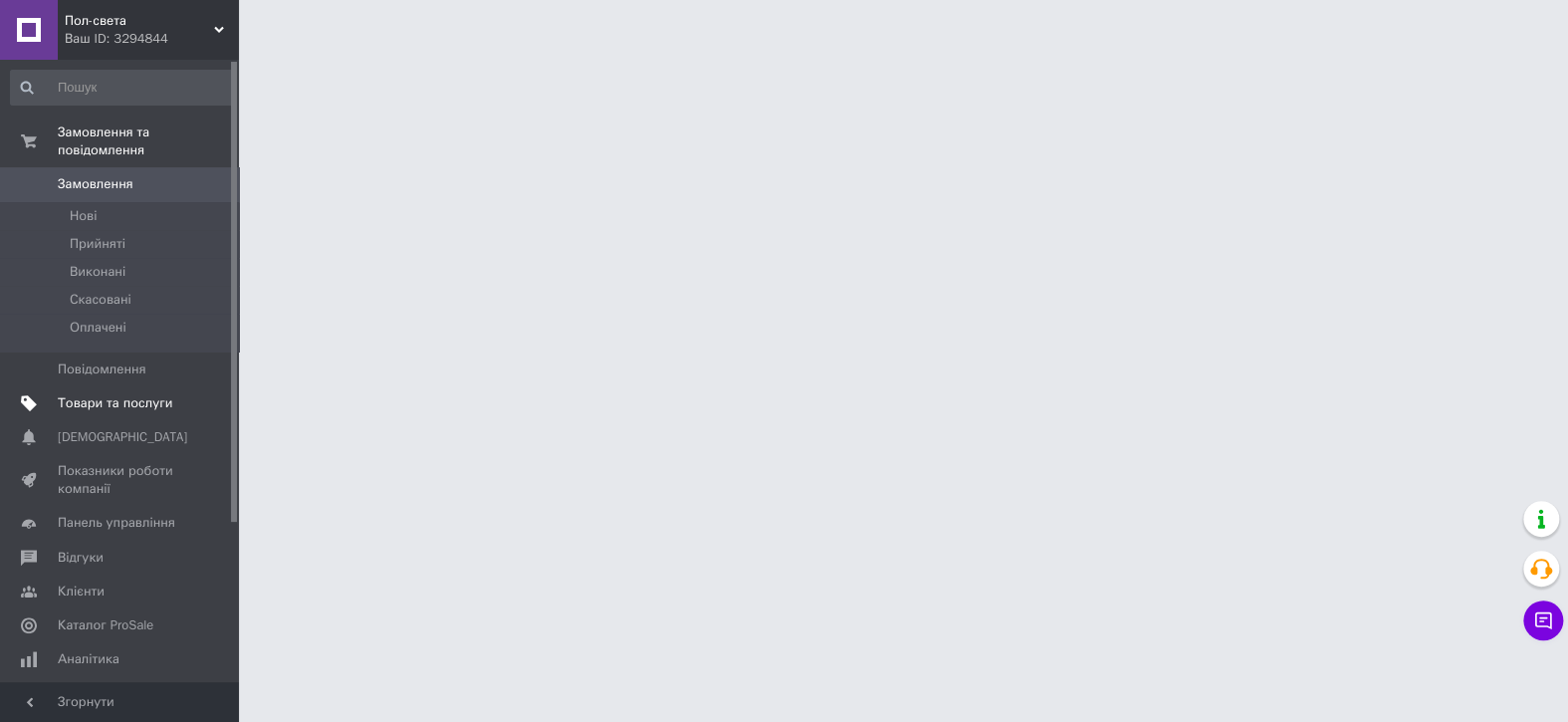 click on "Товари та послуги" at bounding box center [122, 403] 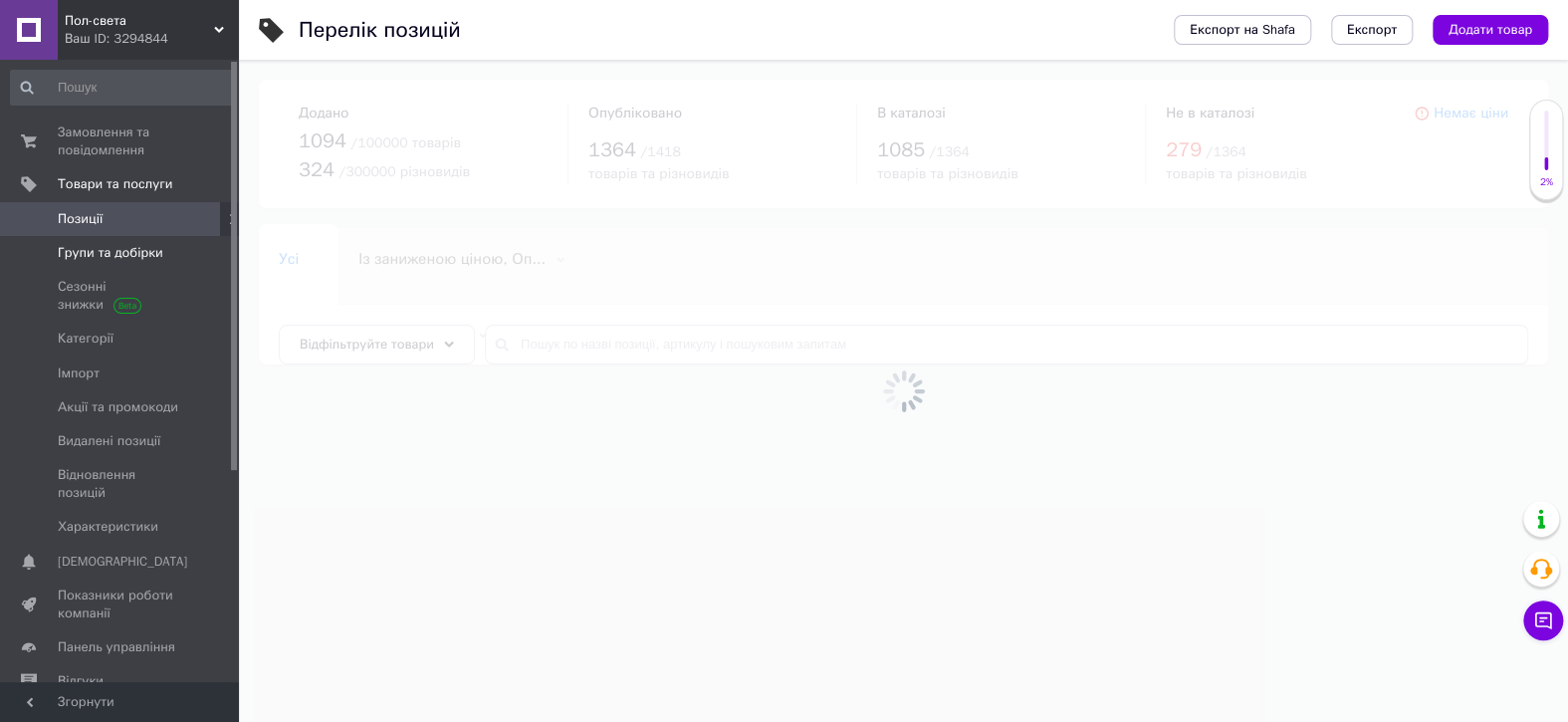 click on "Групи та добірки" at bounding box center [111, 253] 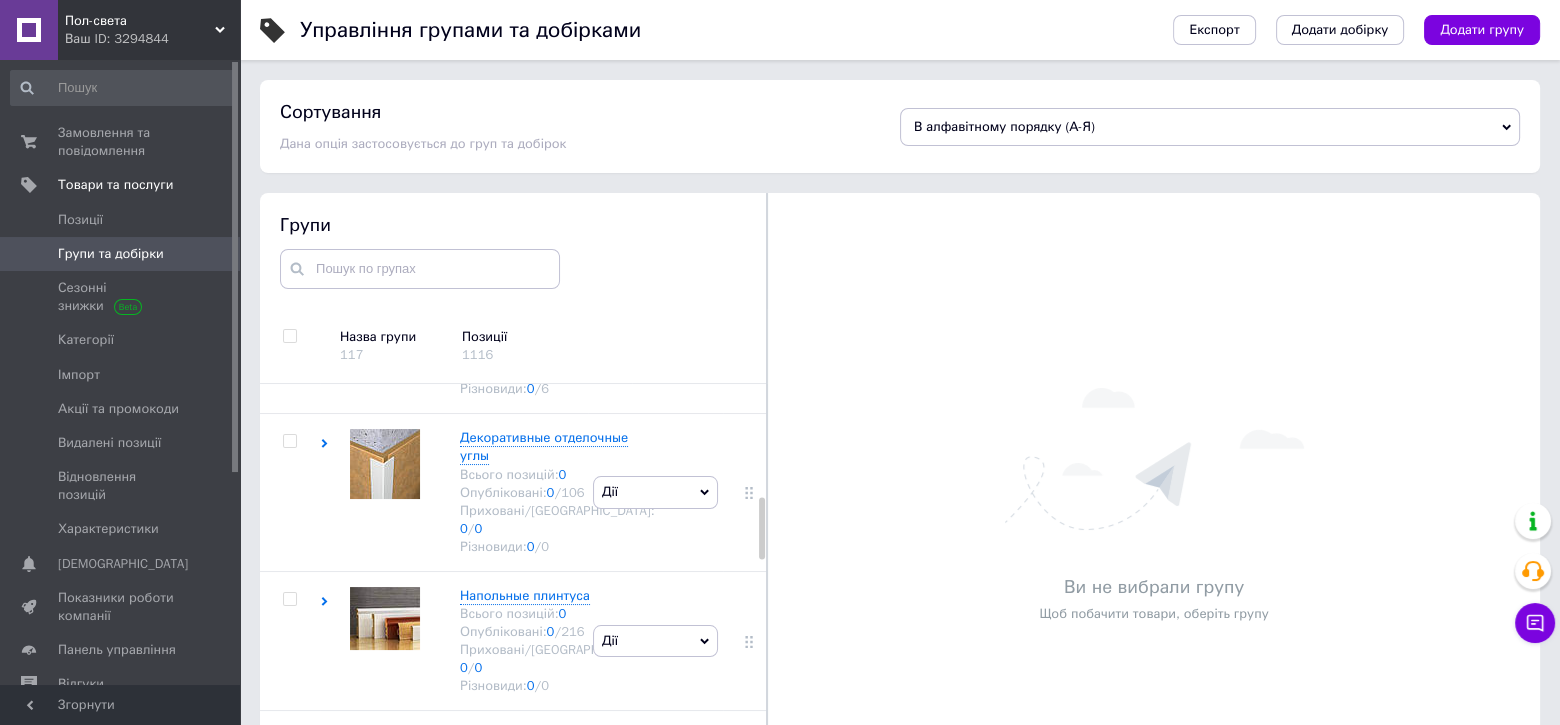 scroll, scrollTop: 800, scrollLeft: 0, axis: vertical 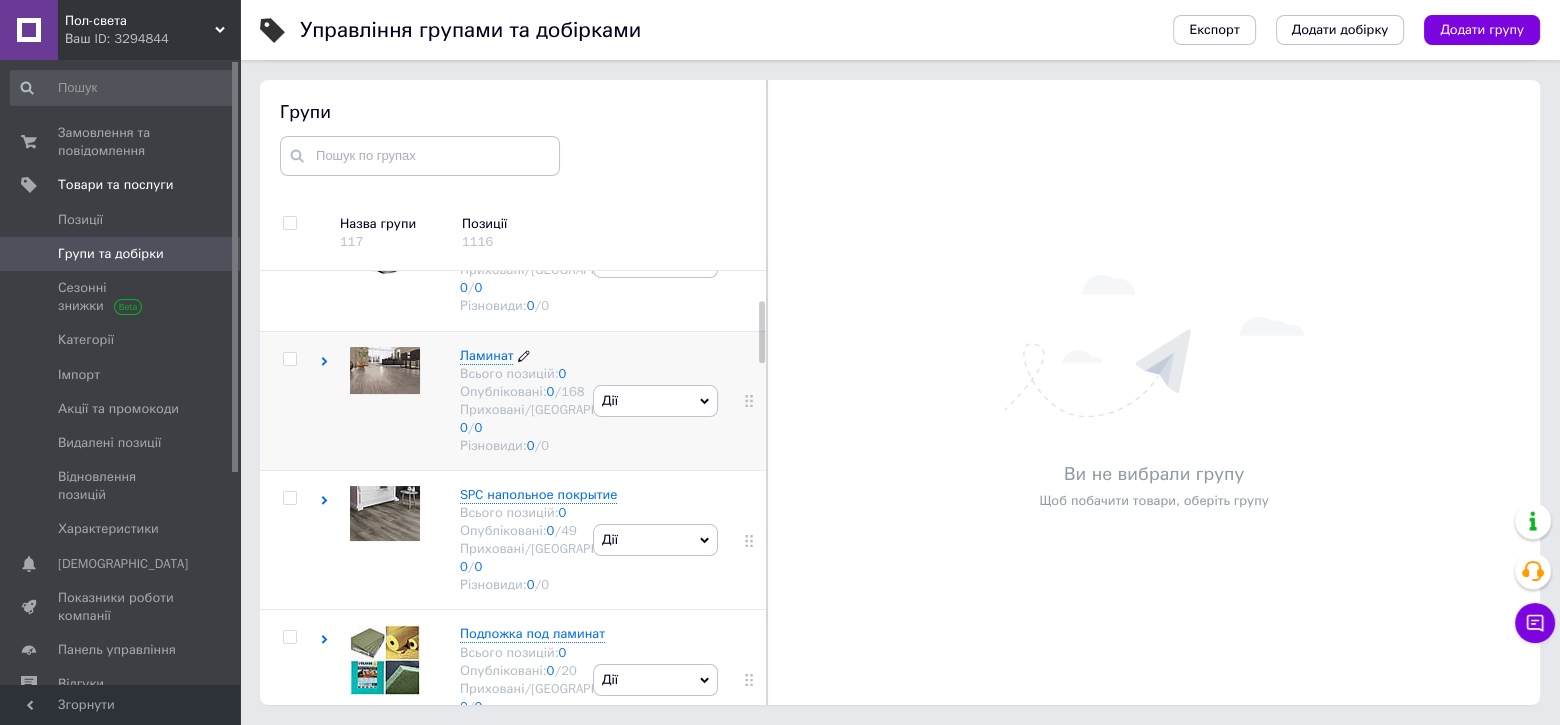 click on "Ламинат" at bounding box center [486, 355] 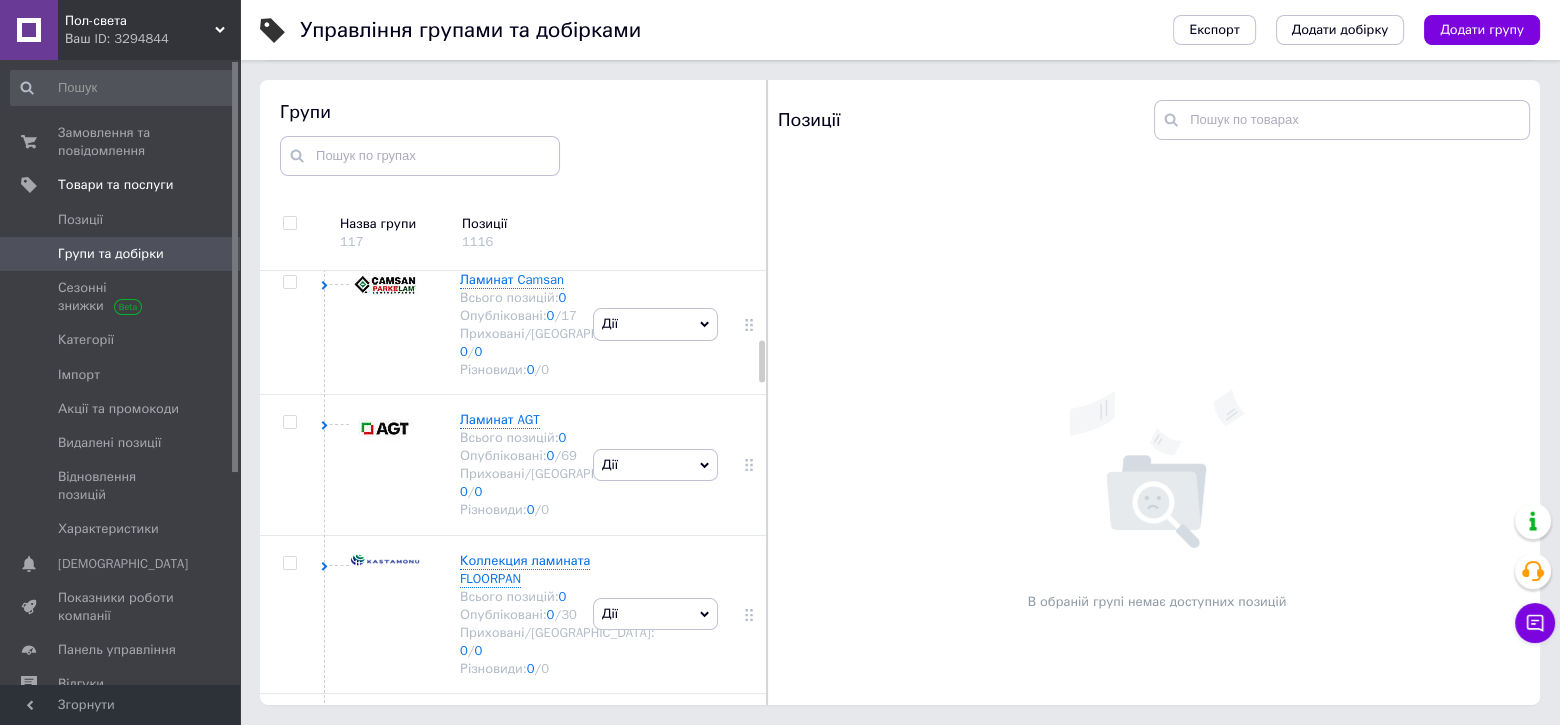 scroll, scrollTop: 700, scrollLeft: 0, axis: vertical 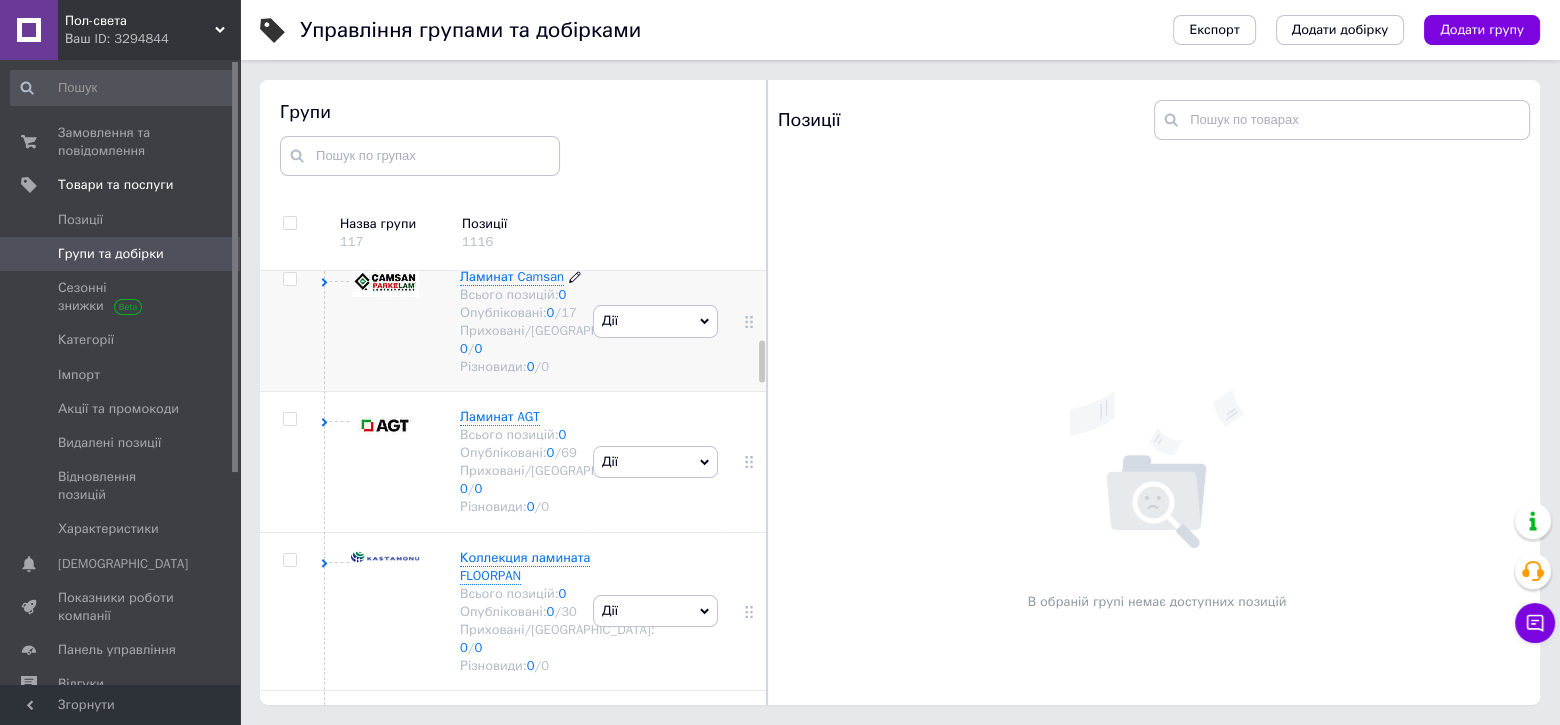 click on "Ламинат Camsan" at bounding box center (512, 276) 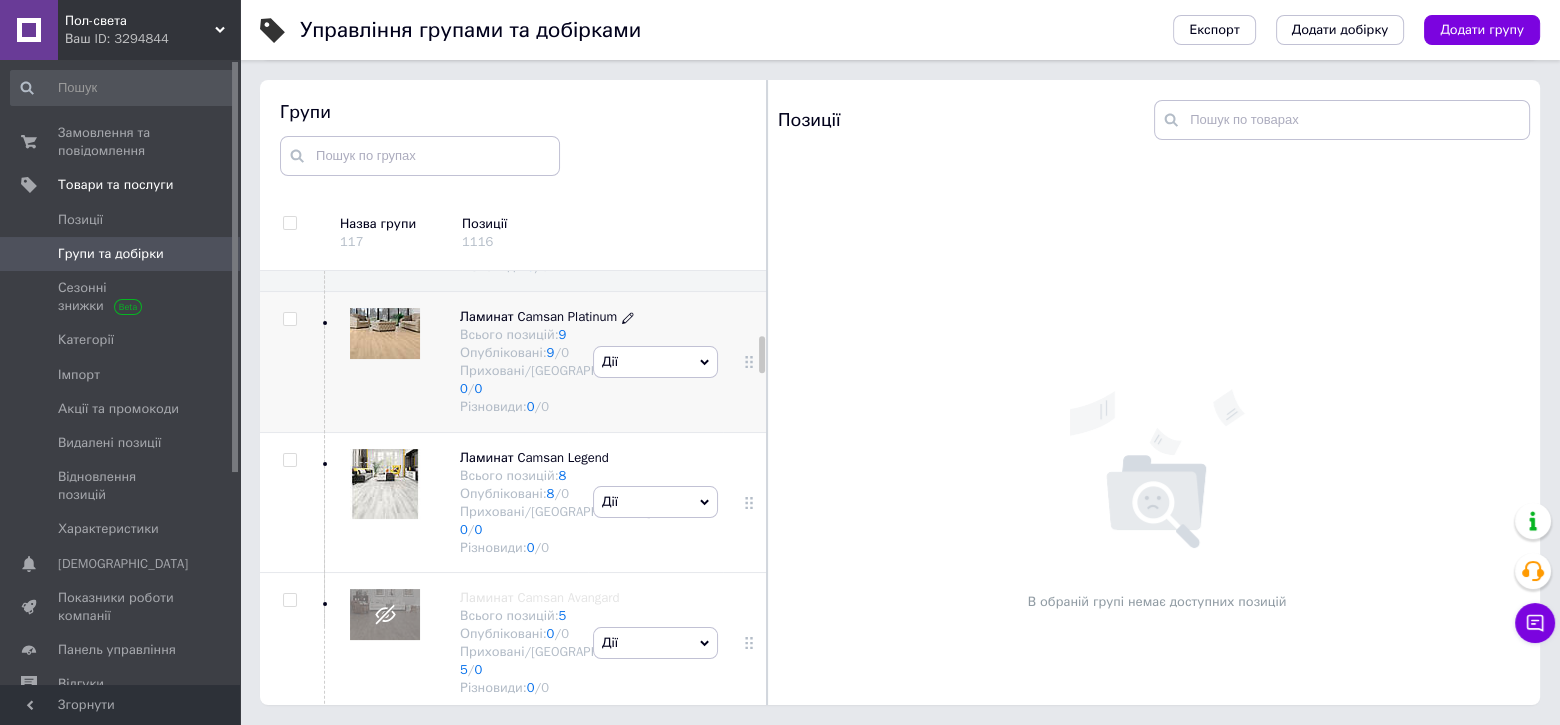 scroll, scrollTop: 700, scrollLeft: 0, axis: vertical 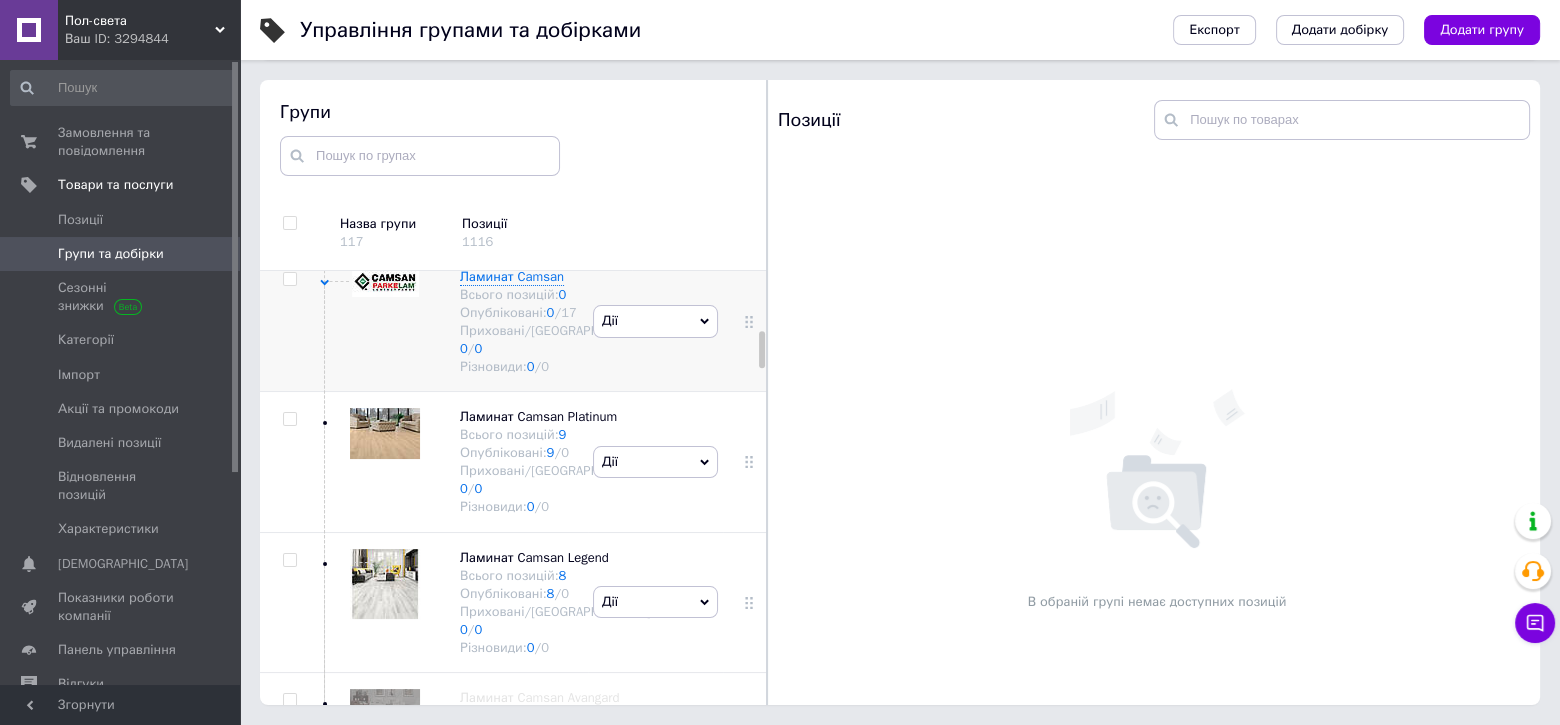 click on "Дії" at bounding box center [655, 321] 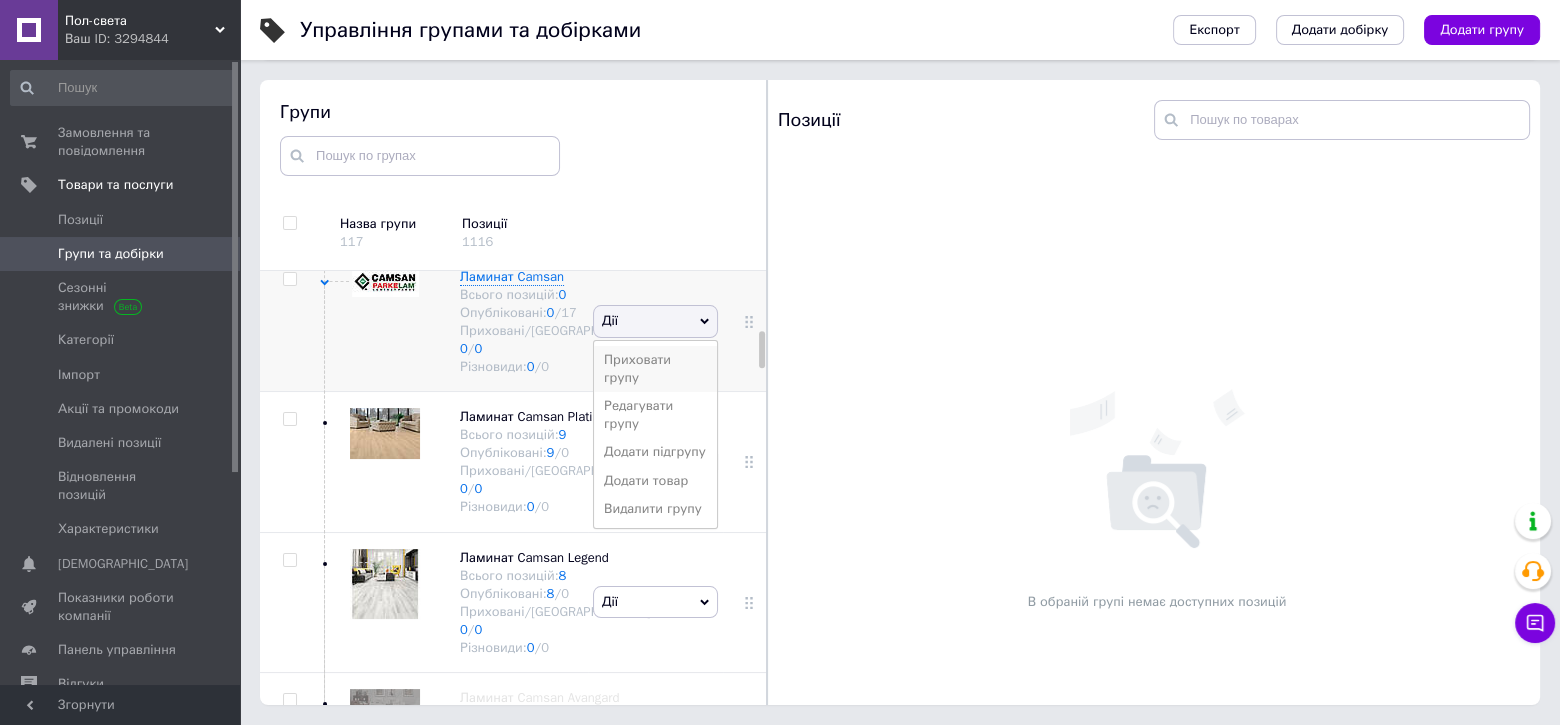 click on "Приховати групу" at bounding box center [655, 369] 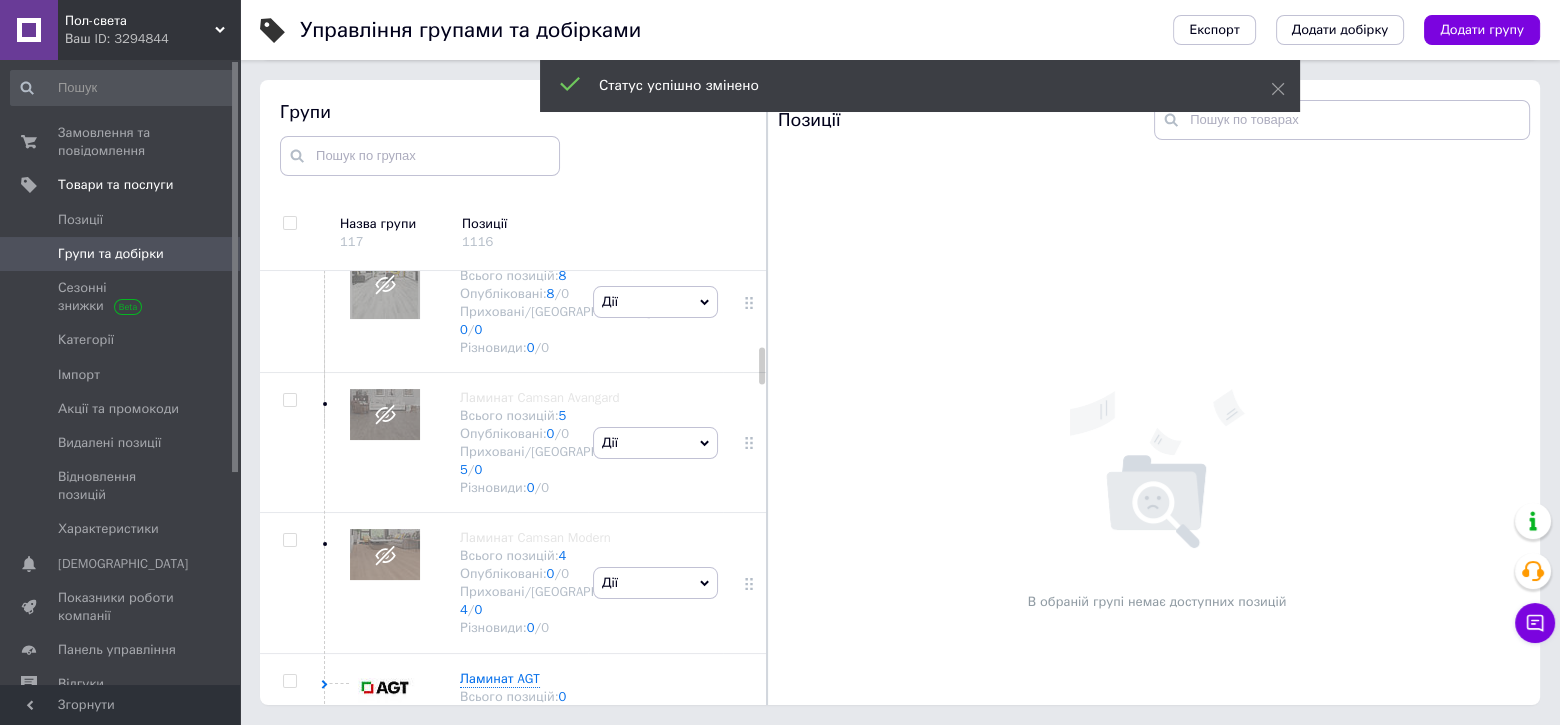 scroll, scrollTop: 600, scrollLeft: 0, axis: vertical 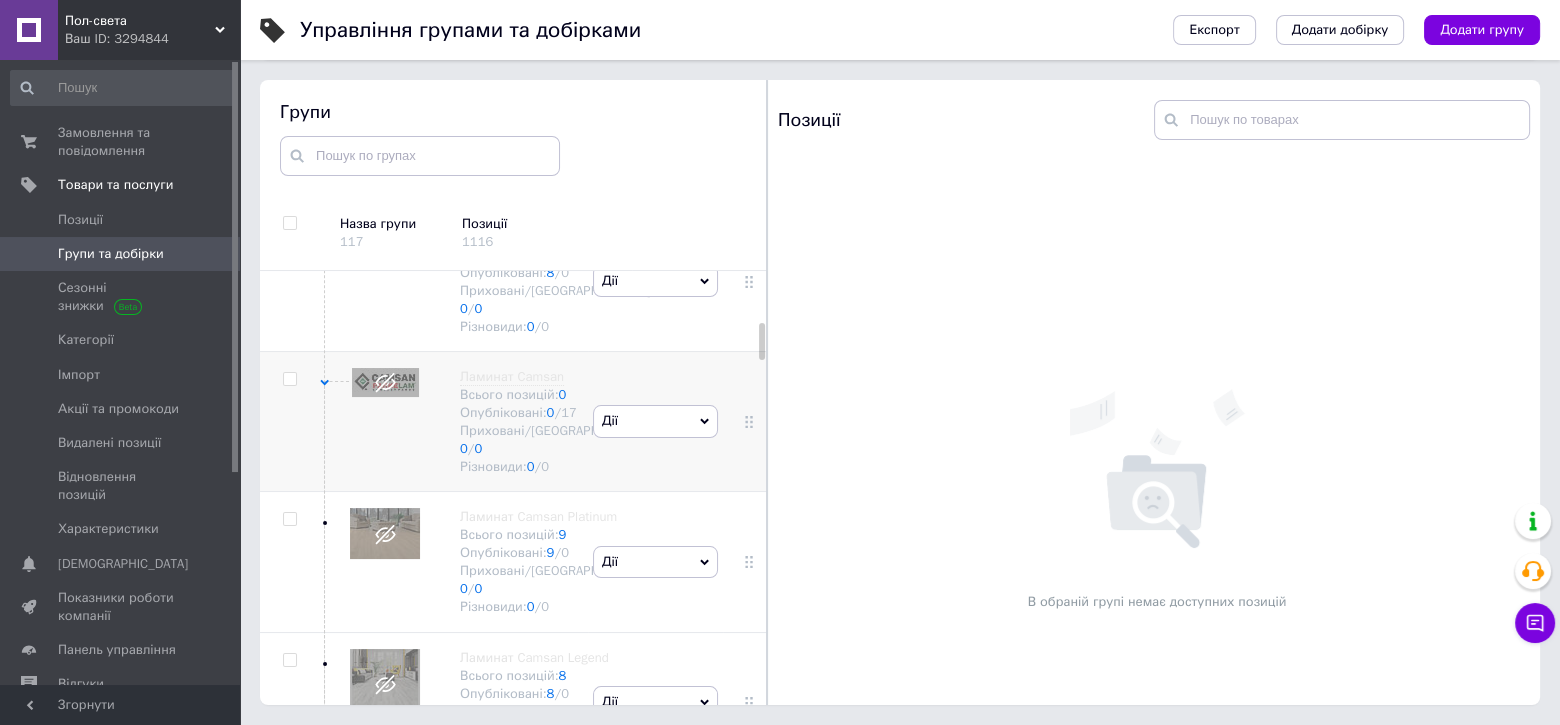 click 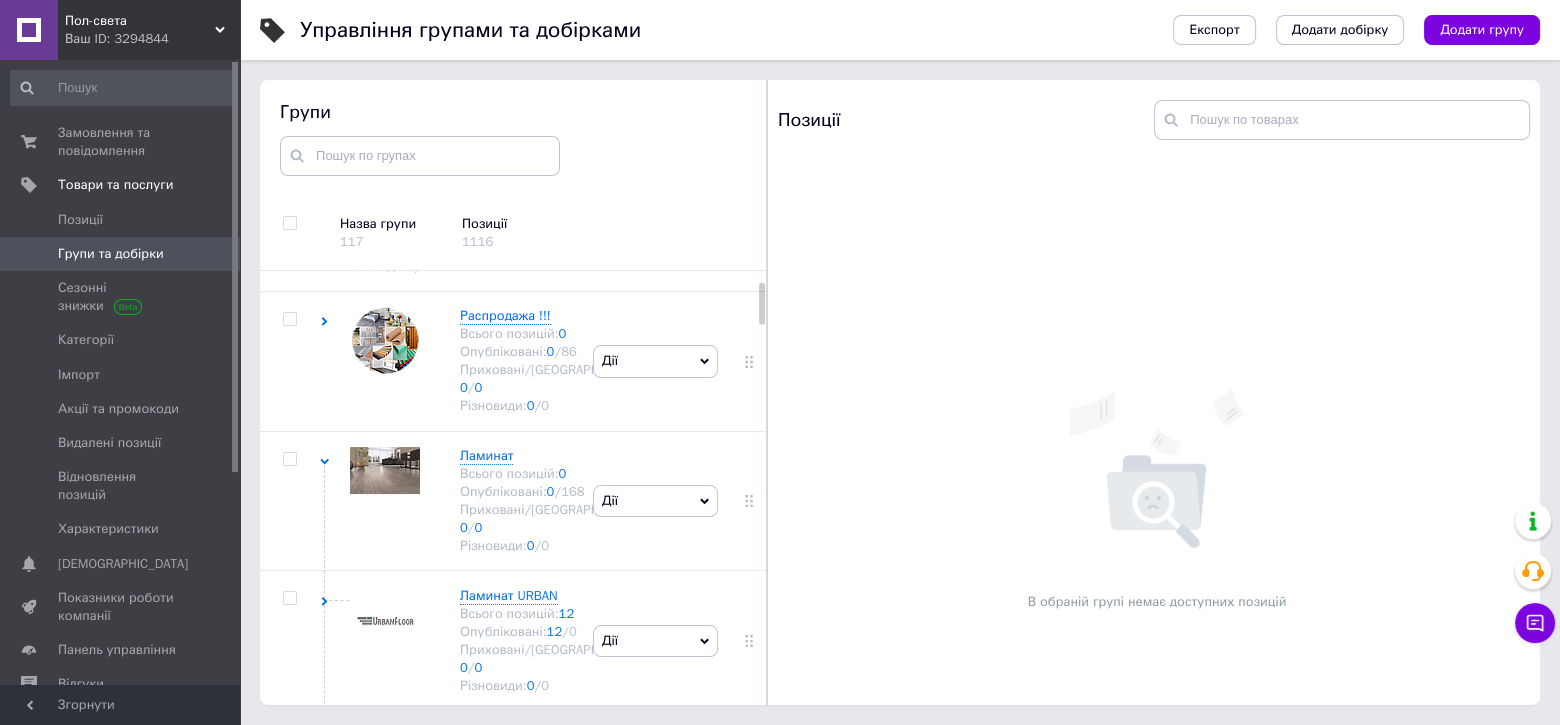 scroll, scrollTop: 0, scrollLeft: 0, axis: both 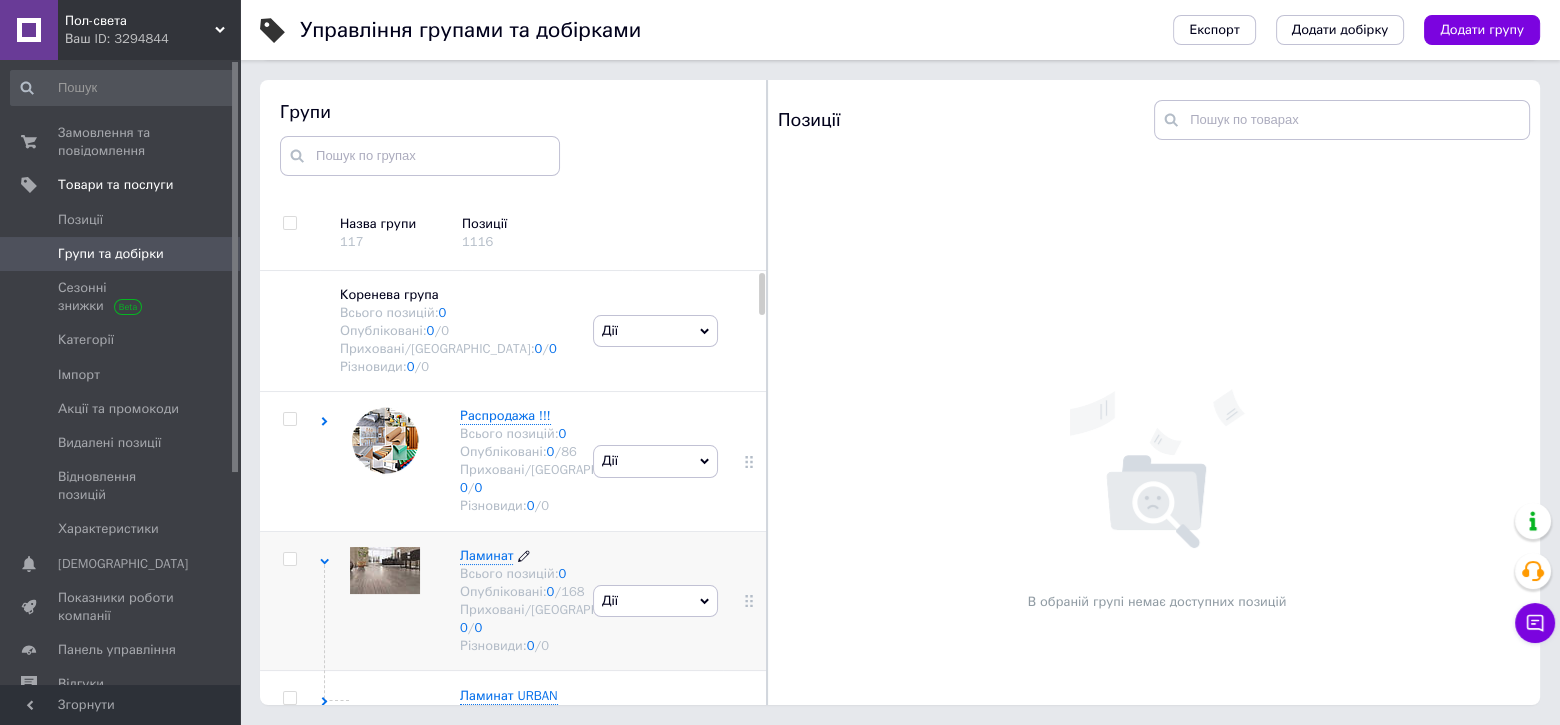 click on "Ламинат" at bounding box center (486, 555) 